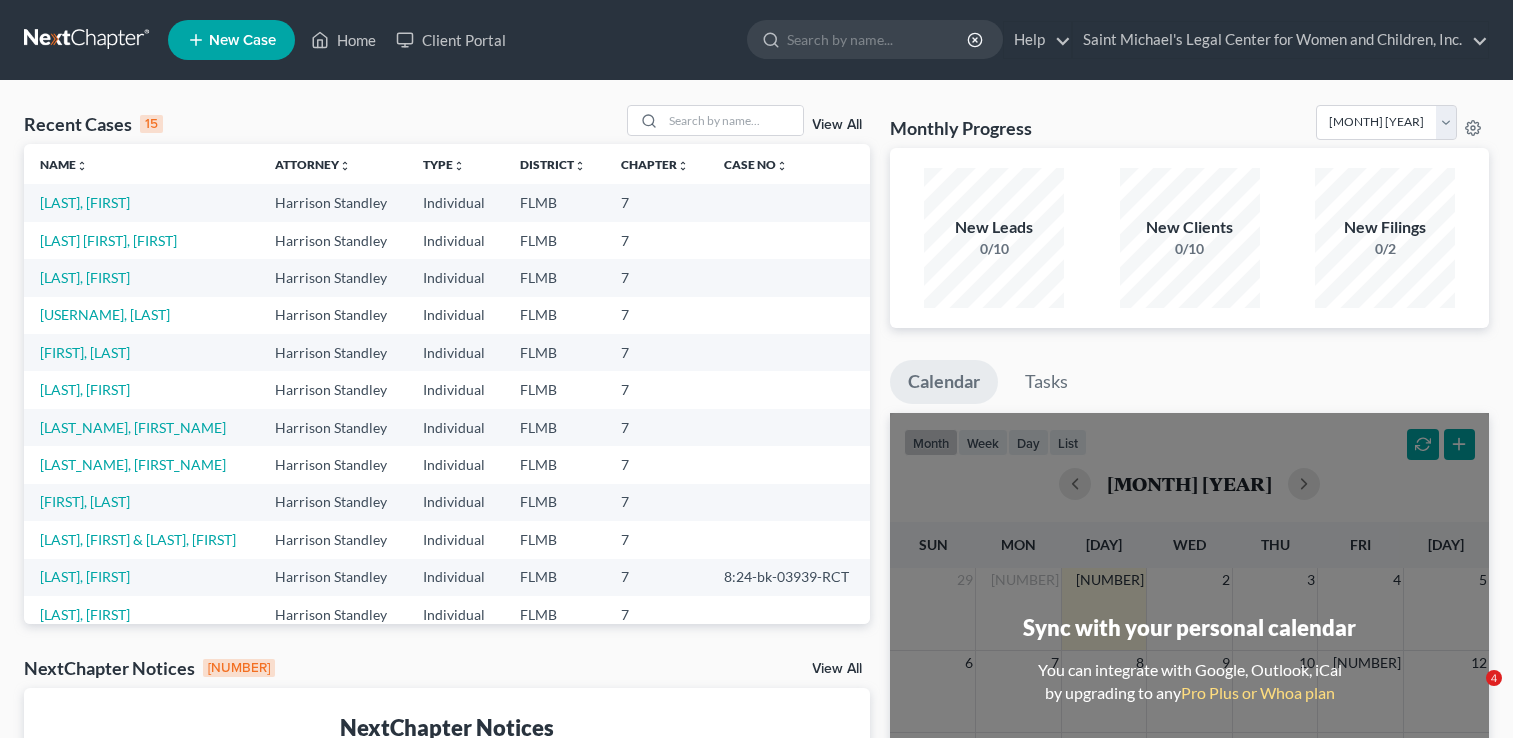 scroll, scrollTop: 0, scrollLeft: 0, axis: both 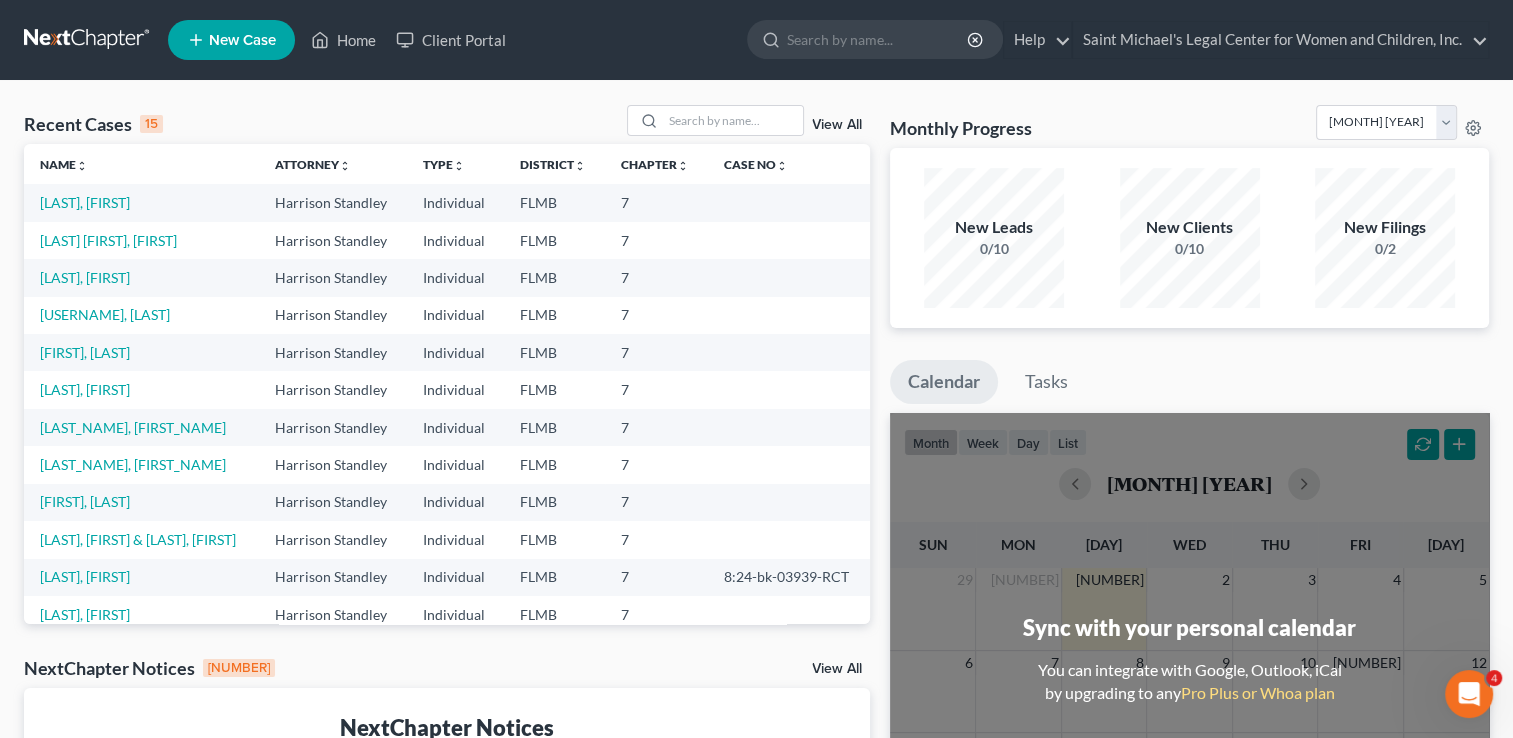 click on "[LAST], [FIRST]" at bounding box center (141, 202) 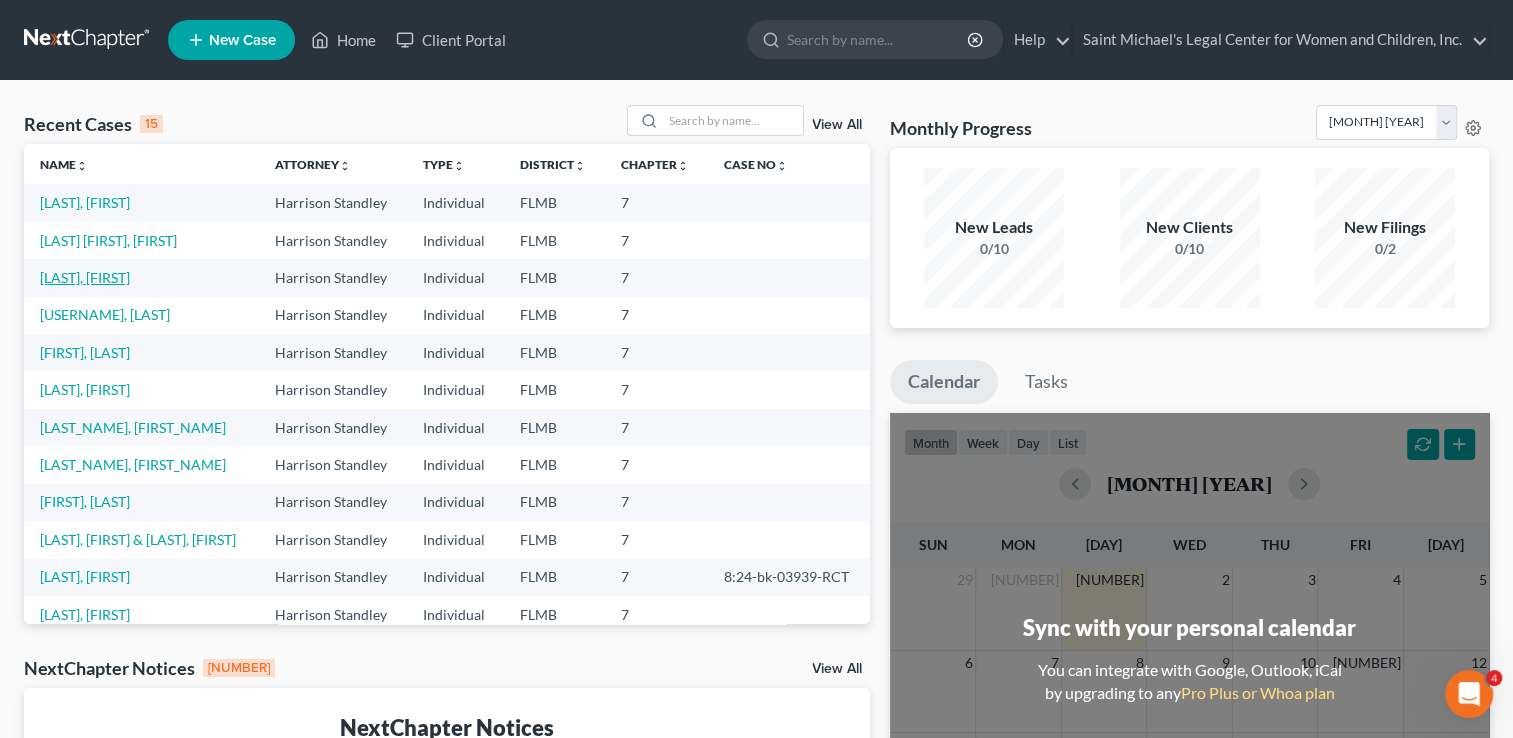 click on "[LAST], [FIRST]" at bounding box center [85, 277] 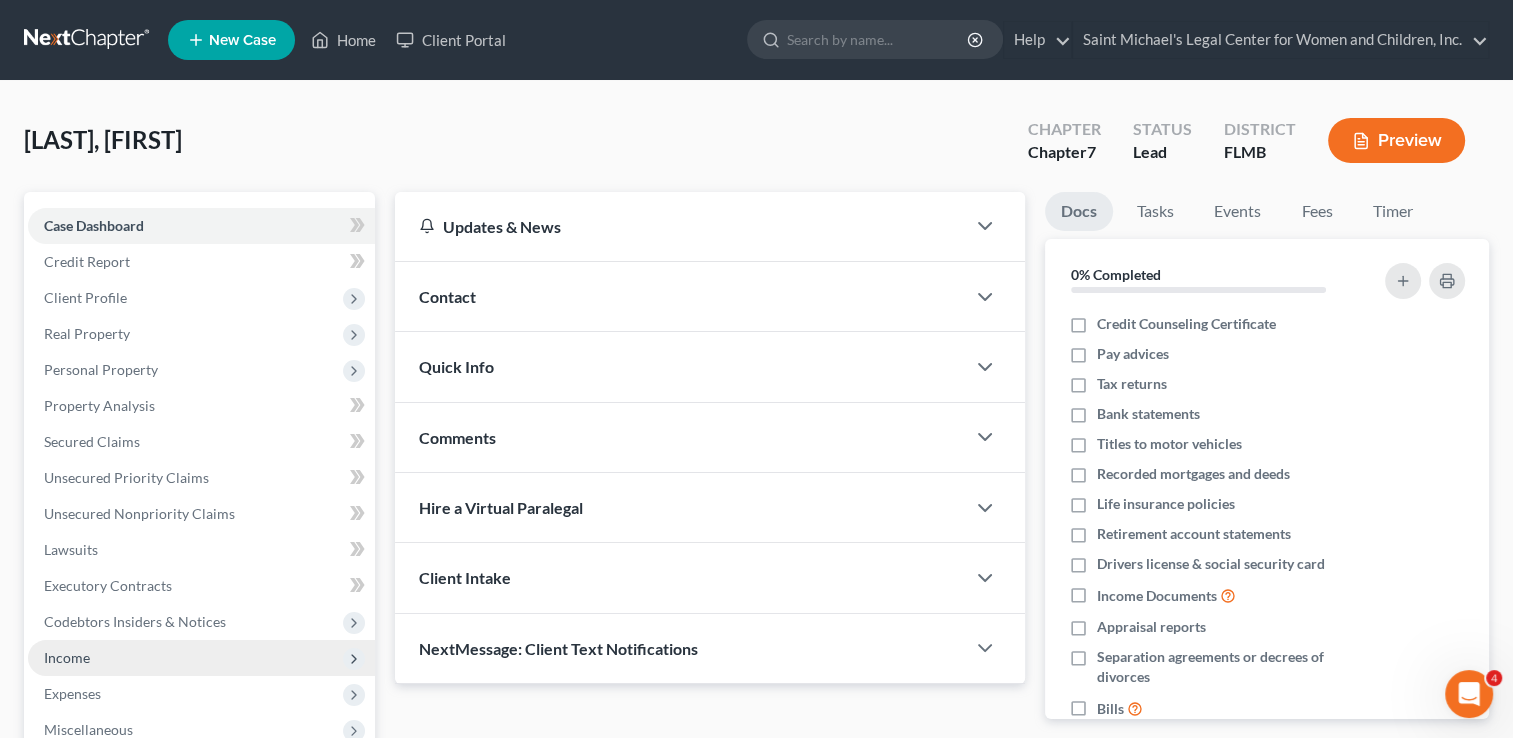 click on "Income" at bounding box center (0, 0) 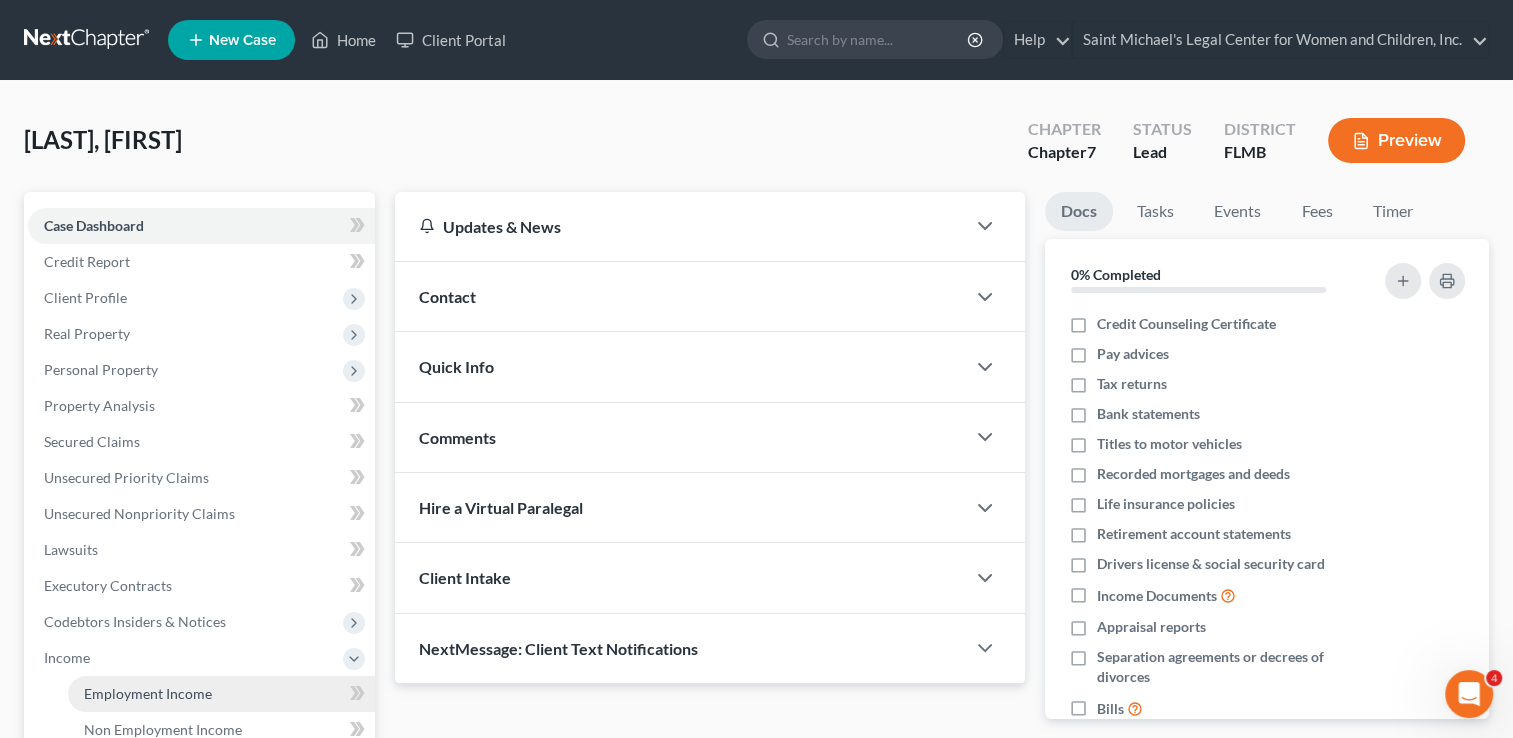 click on "Employment Income" at bounding box center (148, 693) 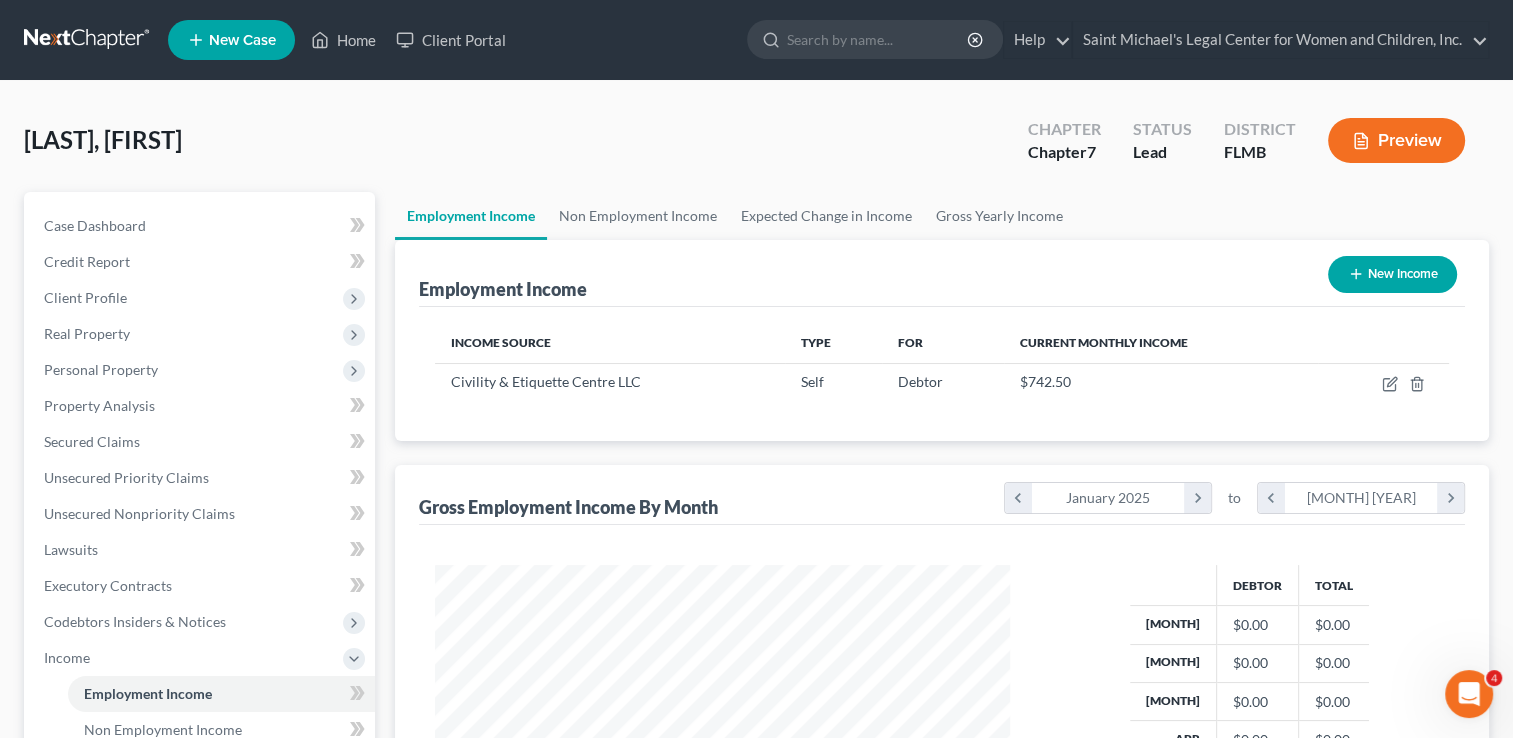 scroll, scrollTop: 999643, scrollLeft: 999385, axis: both 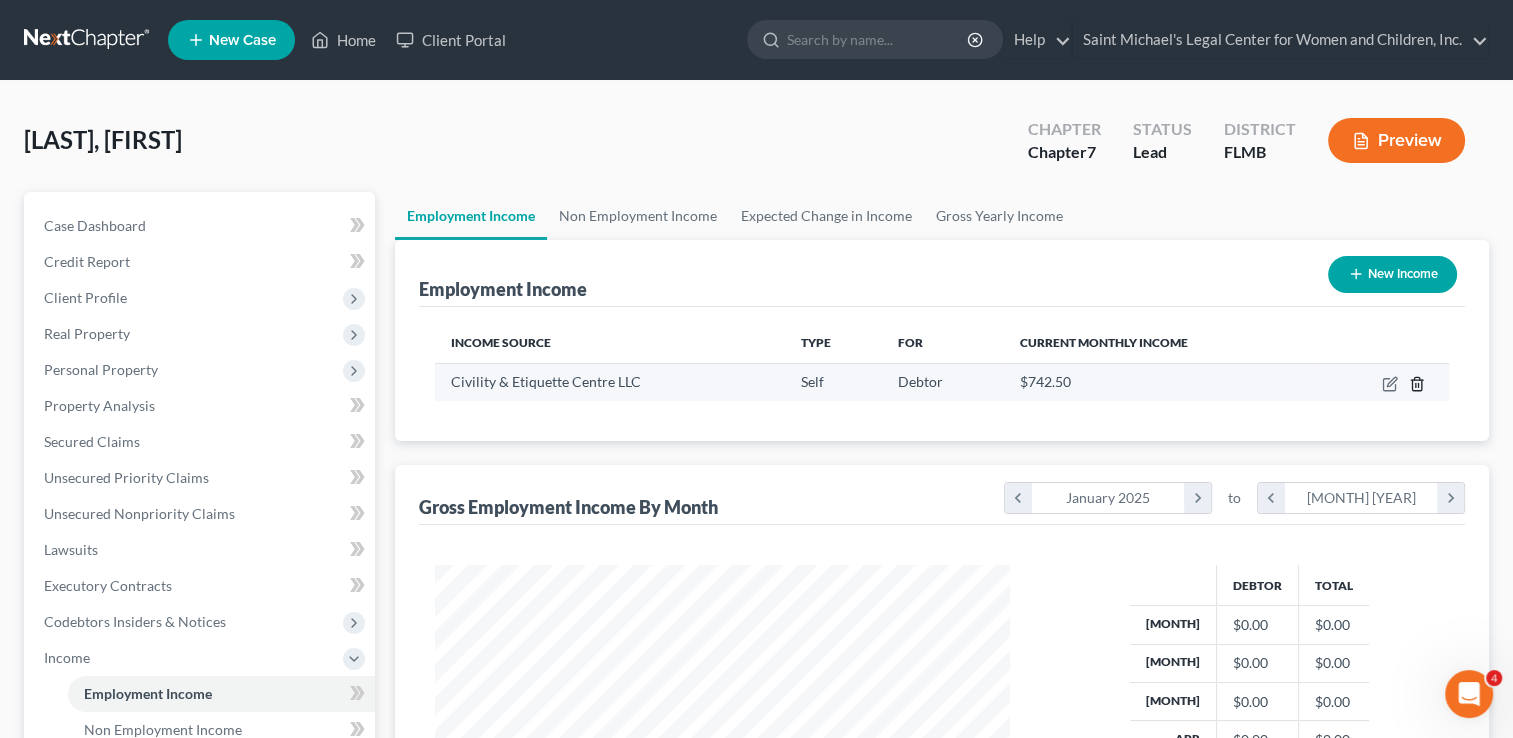 click at bounding box center (1417, 384) 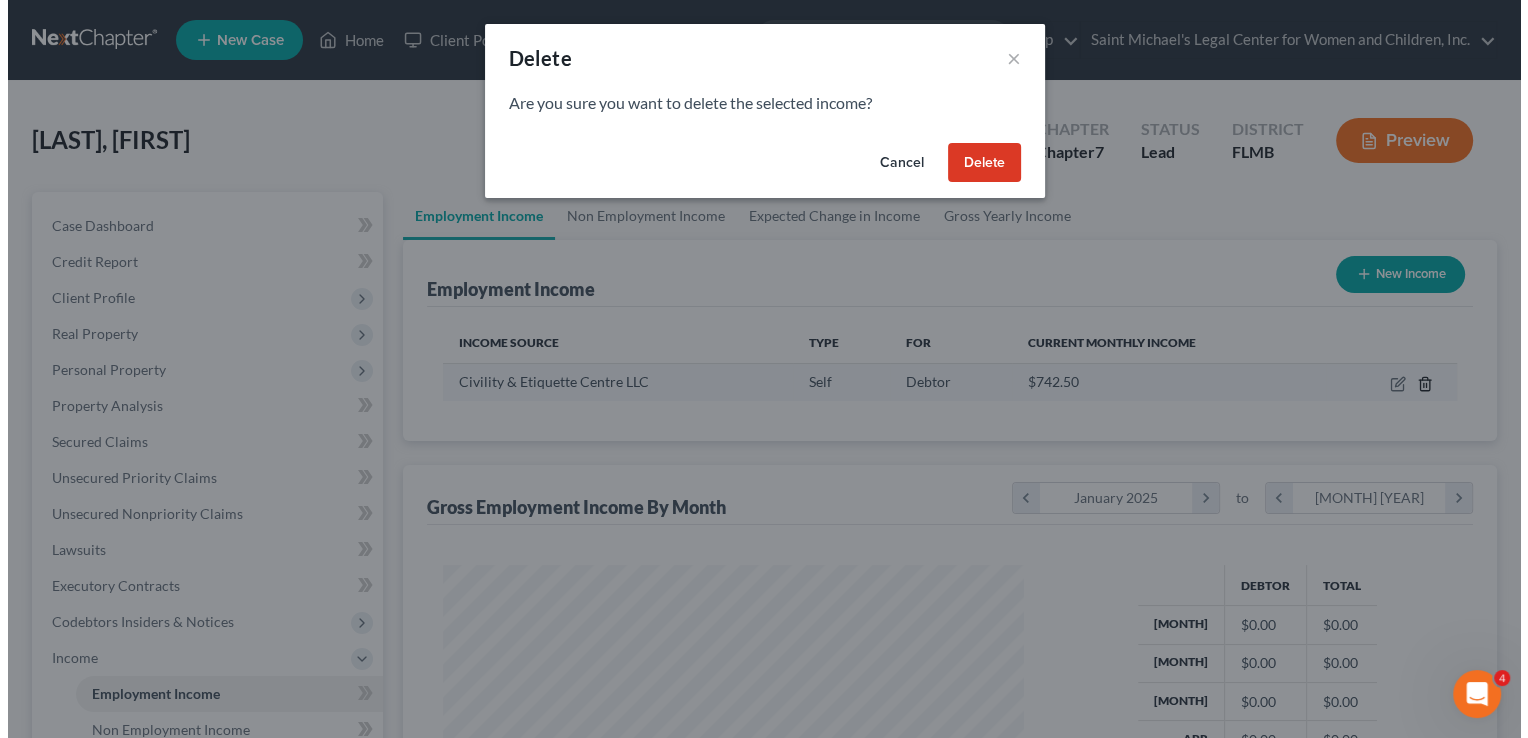 scroll, scrollTop: 999643, scrollLeft: 999378, axis: both 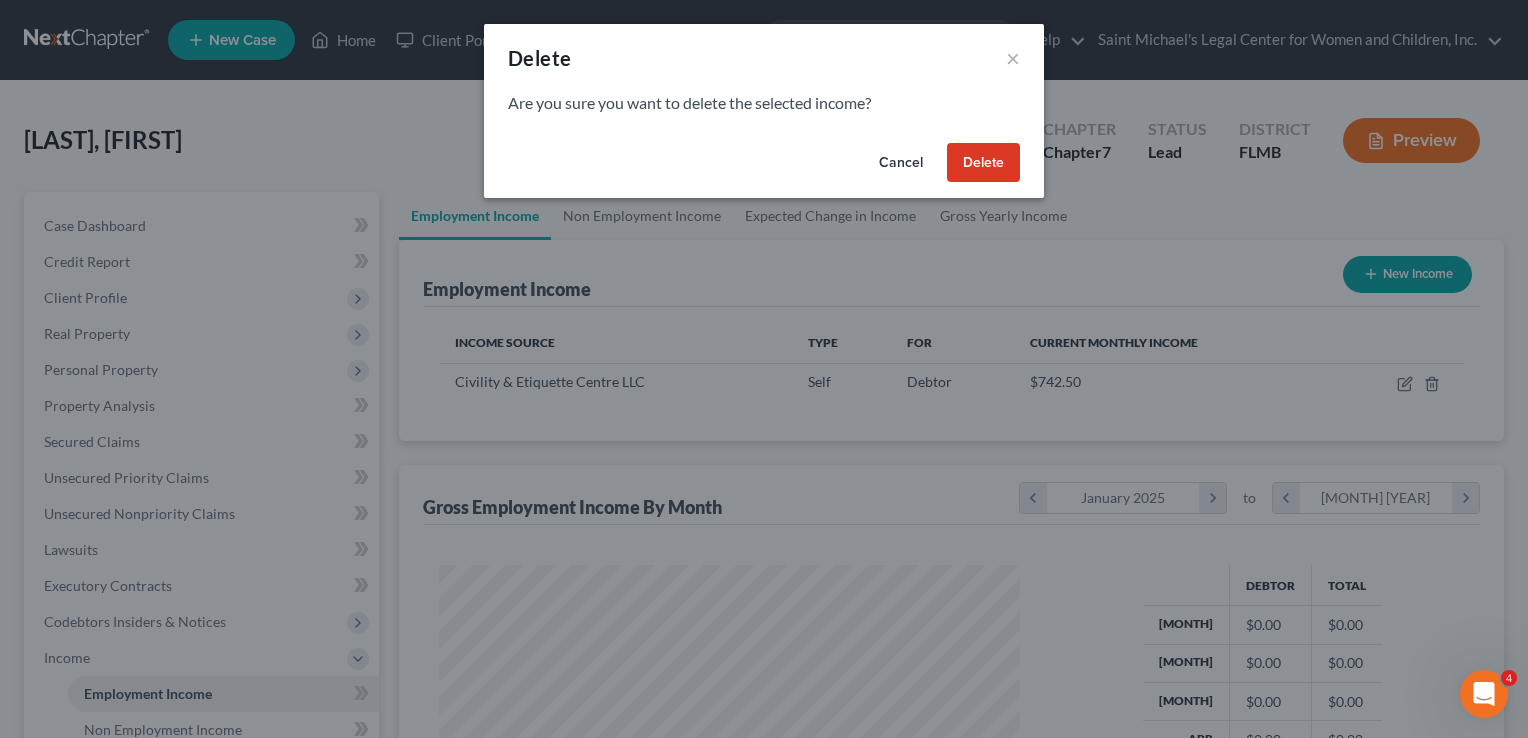 click on "Cancel" at bounding box center [901, 163] 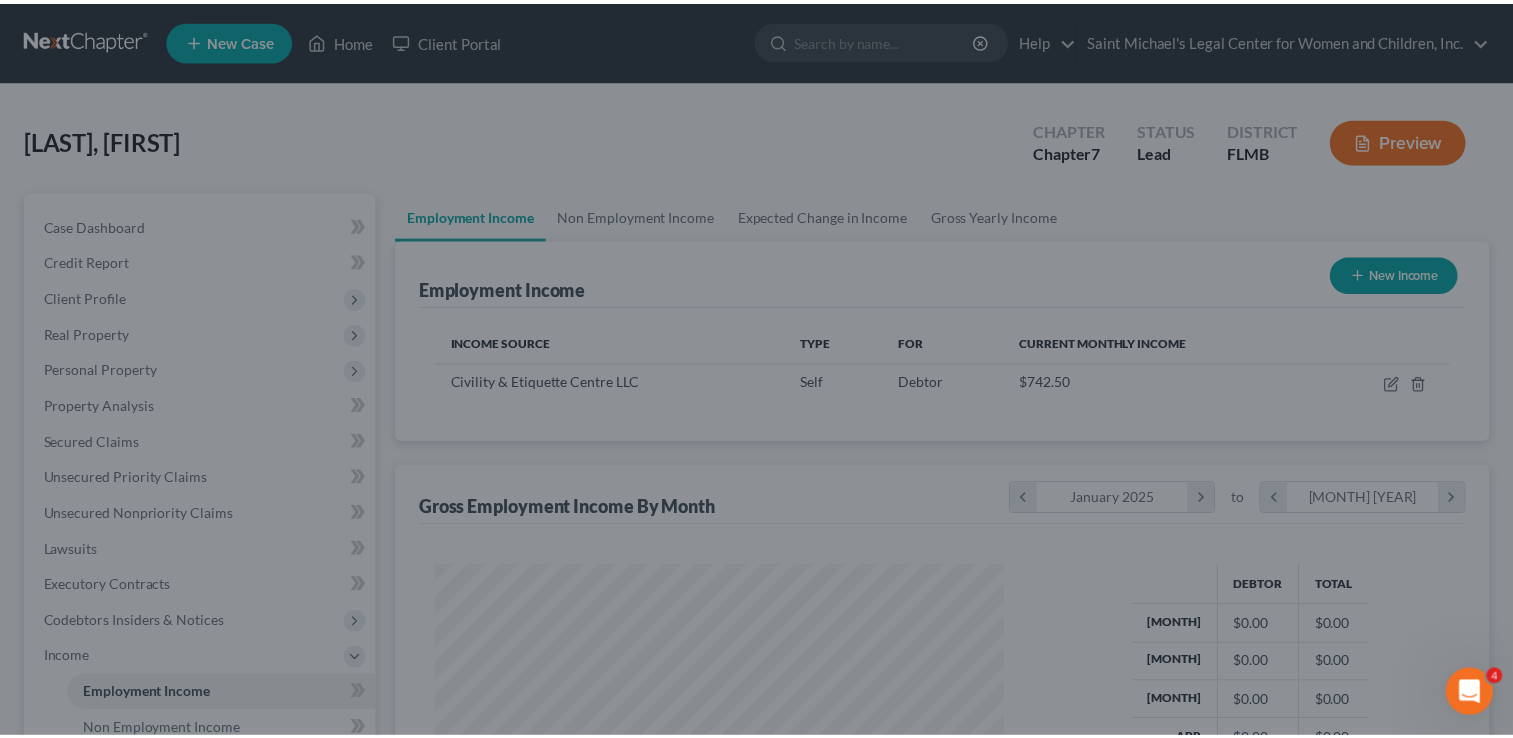 scroll, scrollTop: 356, scrollLeft: 615, axis: both 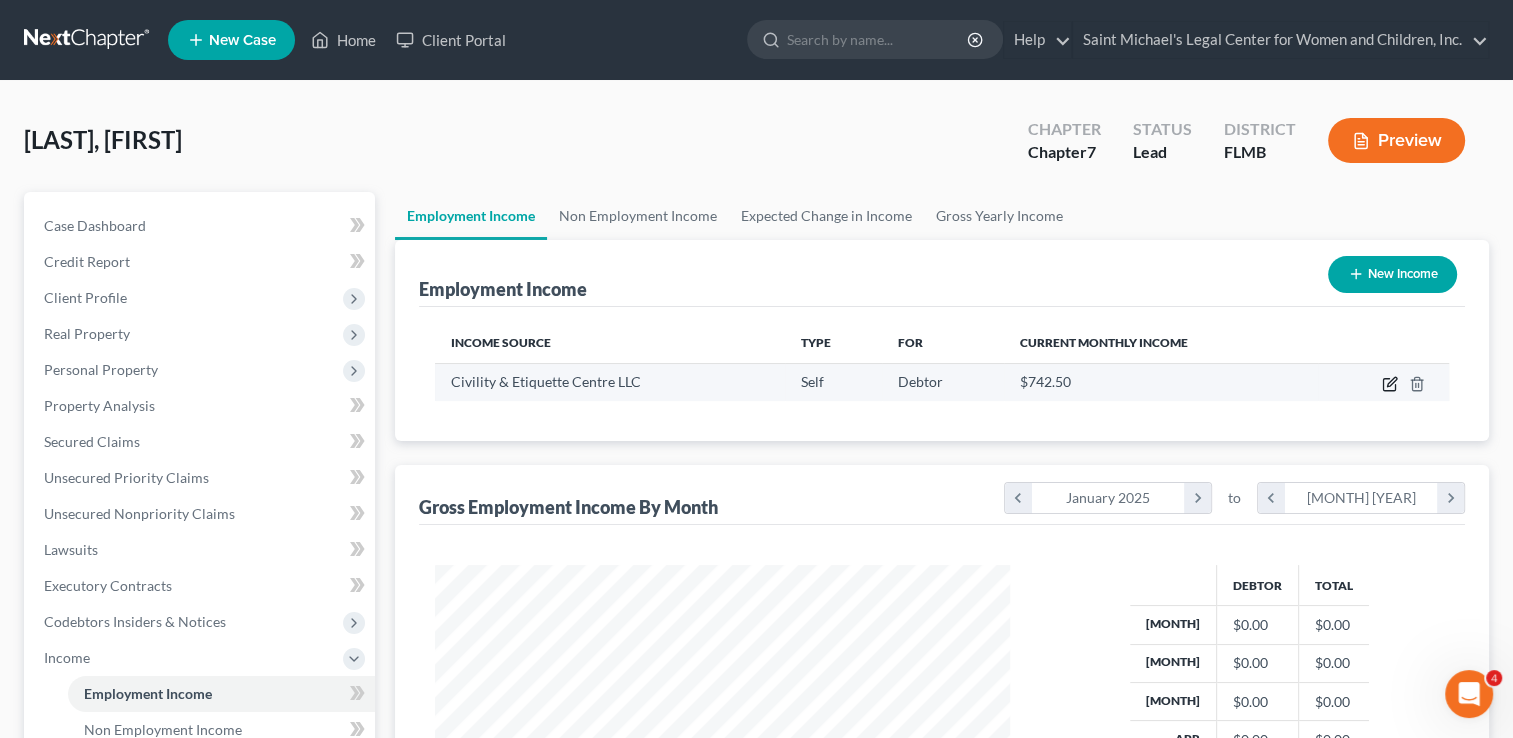 click at bounding box center (1390, 384) 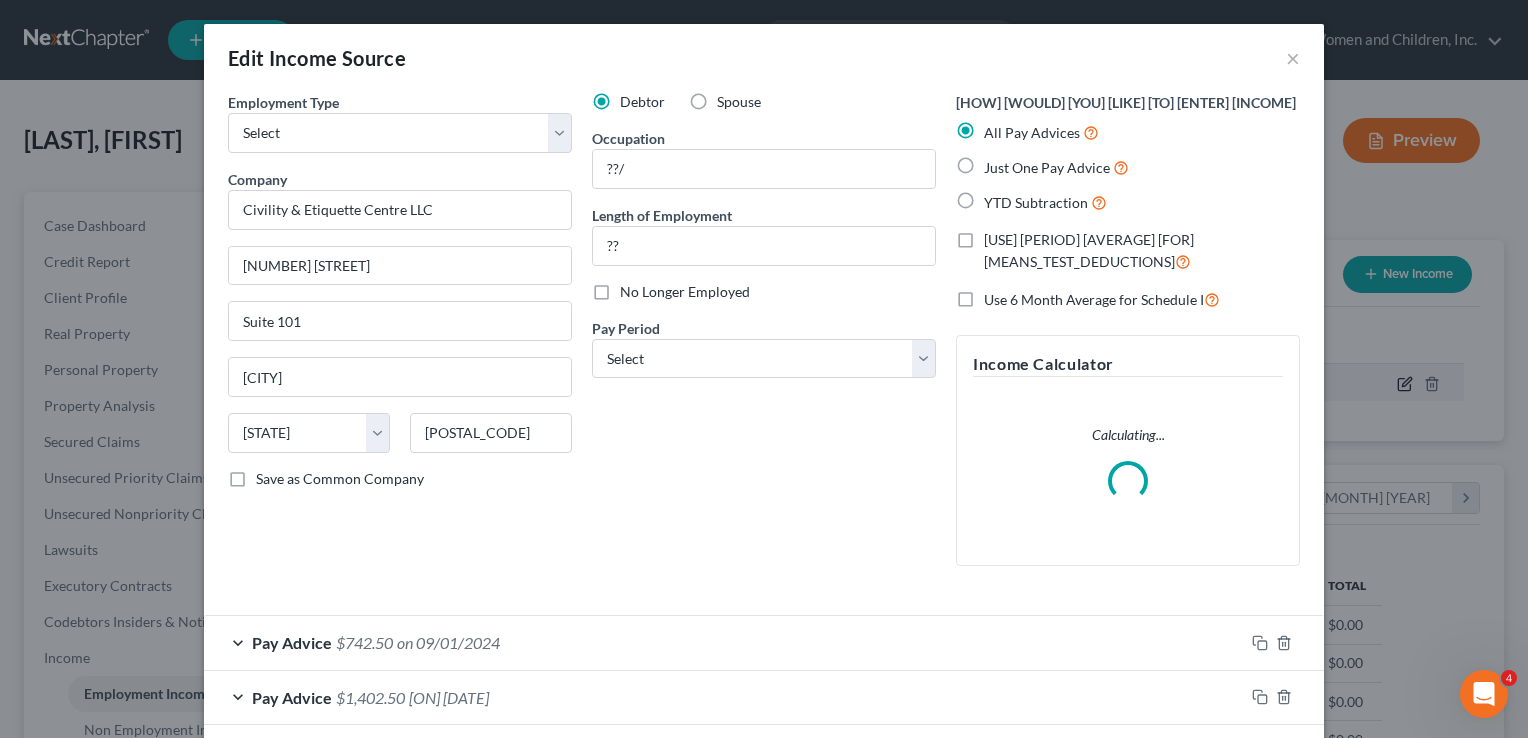 scroll, scrollTop: 999643, scrollLeft: 999378, axis: both 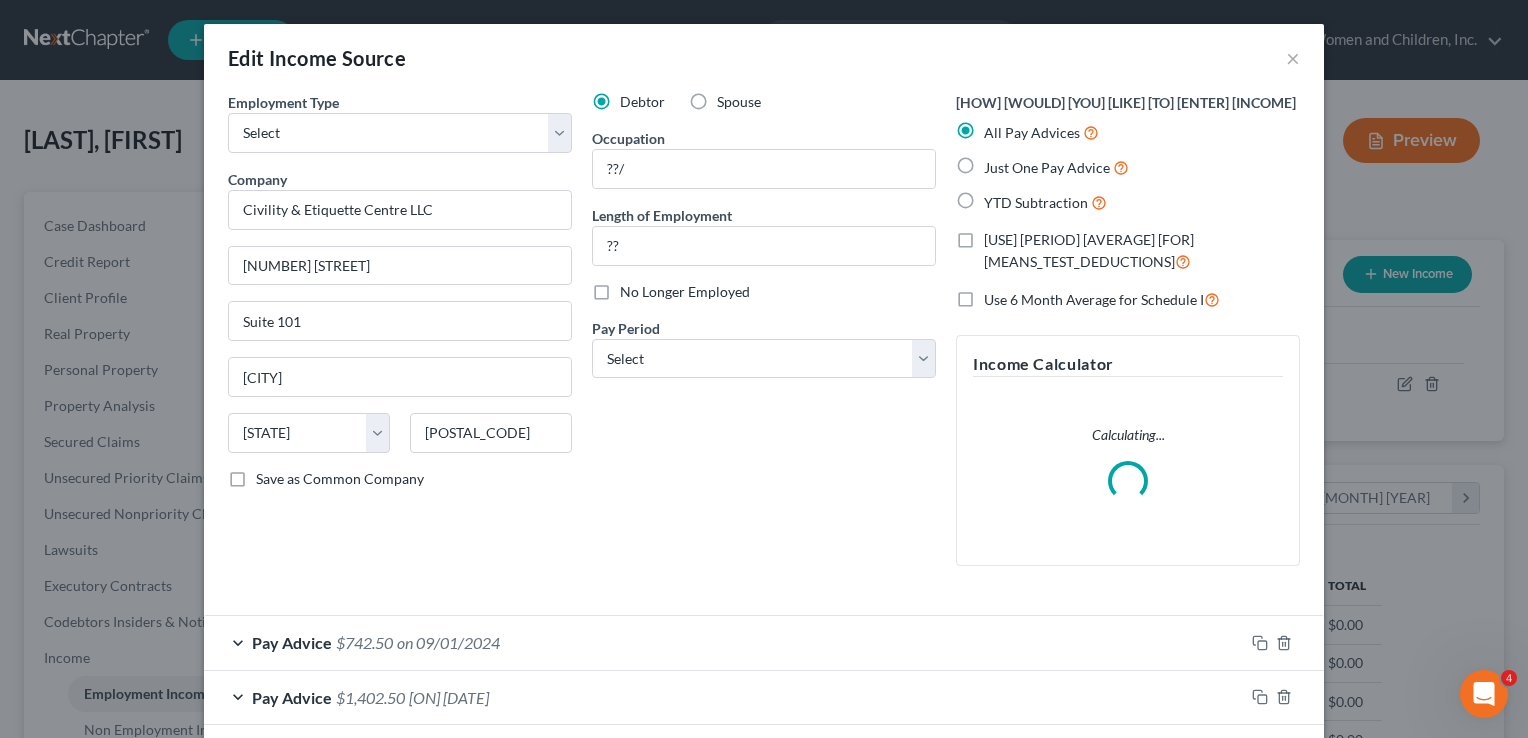 click on "No Longer Employed" at bounding box center [685, 292] 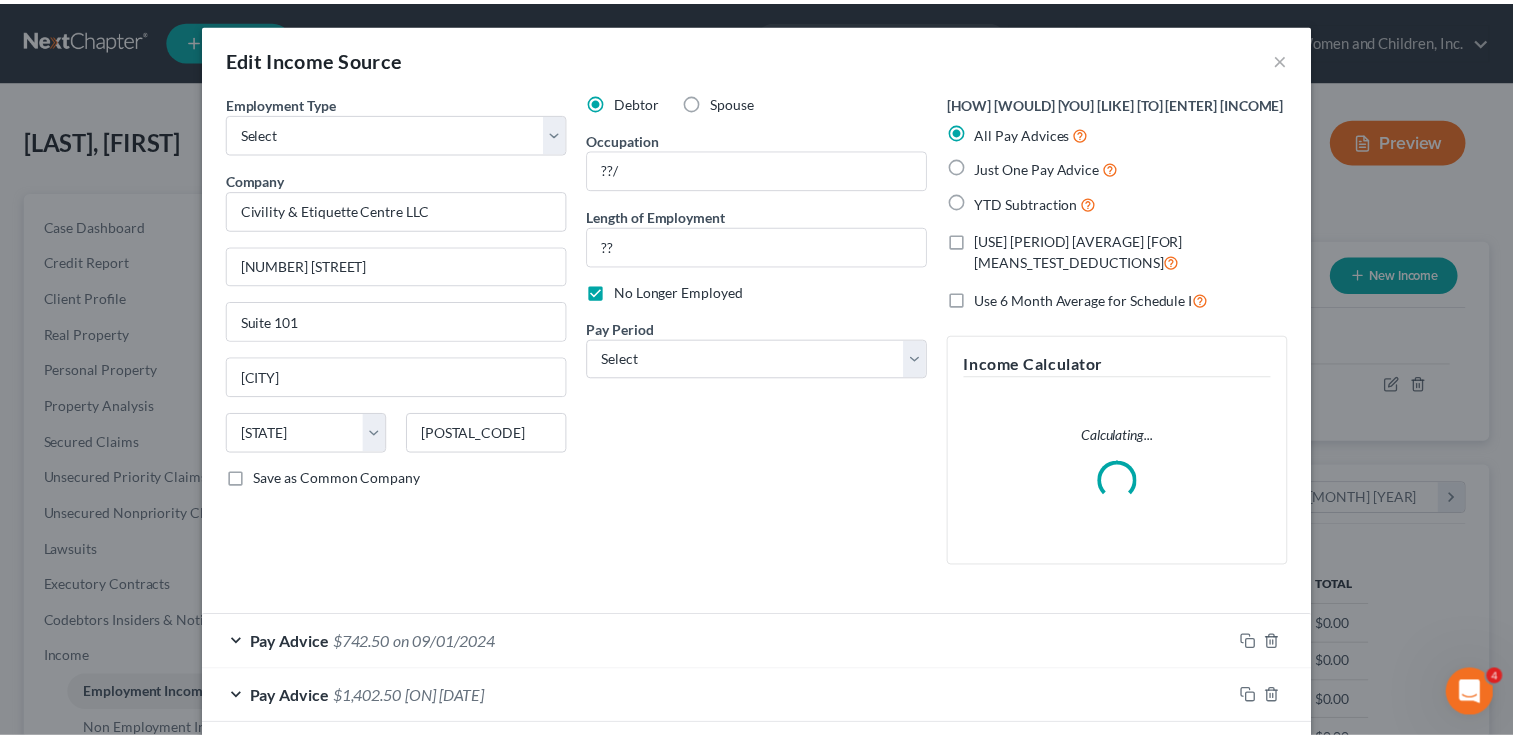 scroll, scrollTop: 420, scrollLeft: 0, axis: vertical 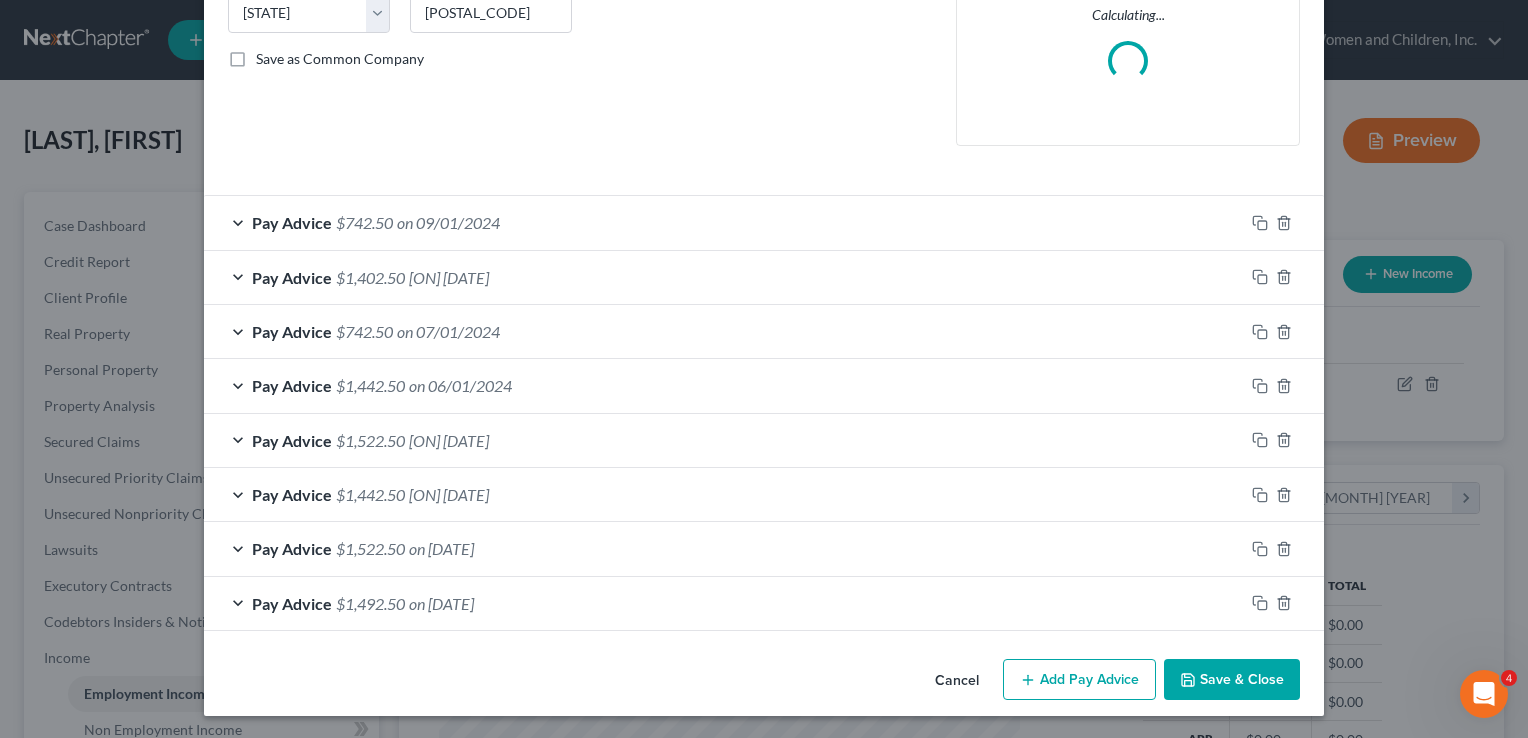 click on "Save & Close" at bounding box center [1232, 680] 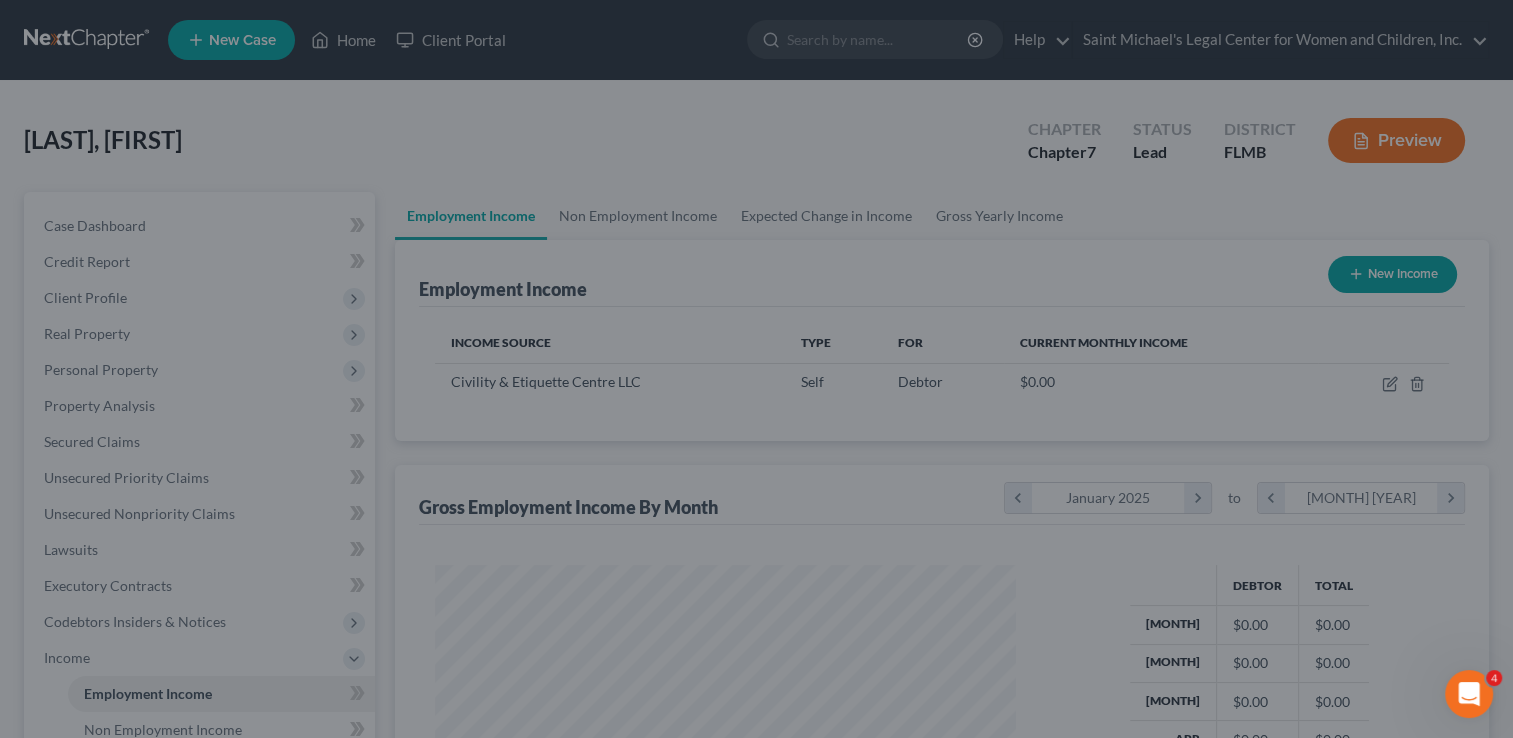 scroll, scrollTop: 356, scrollLeft: 615, axis: both 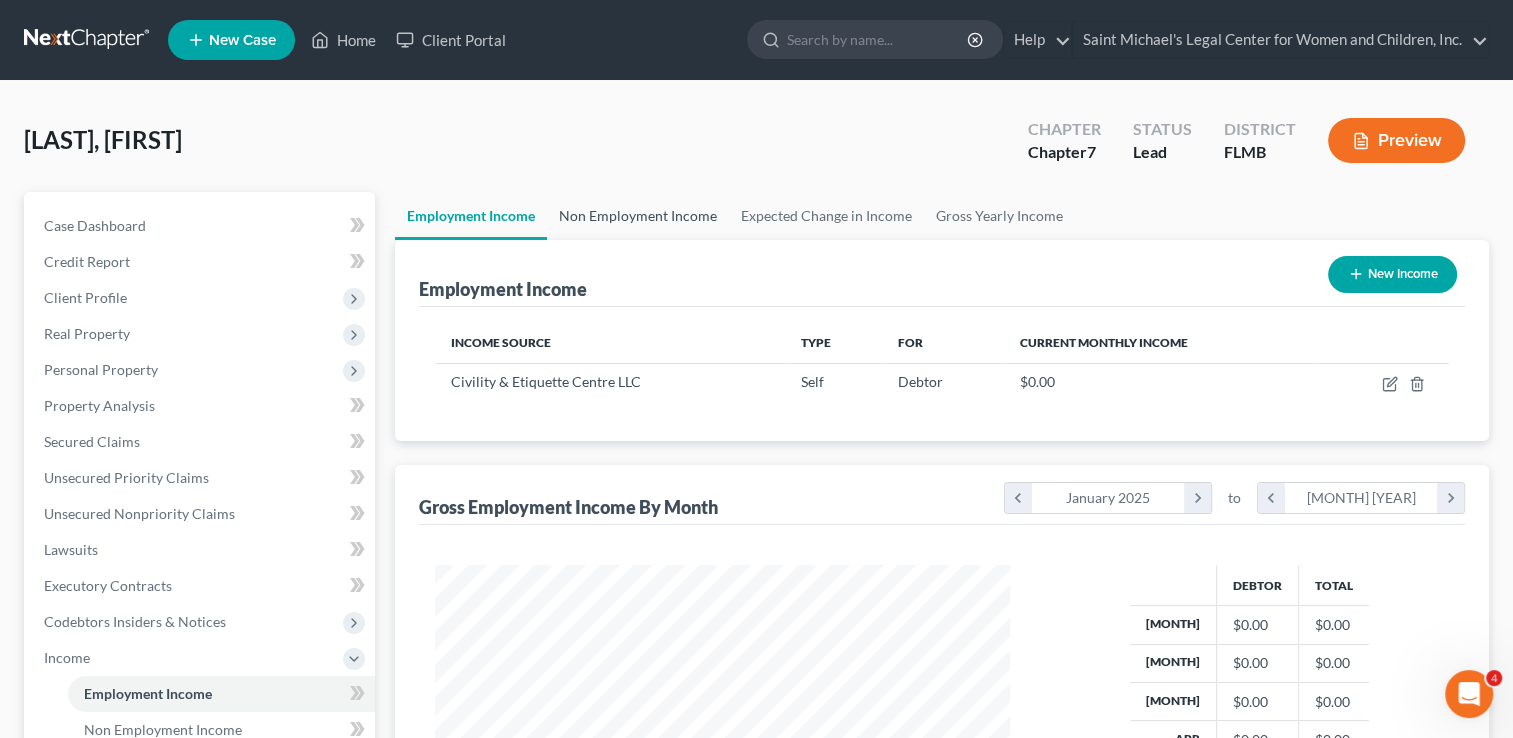 click on "Non Employment Income" at bounding box center (638, 216) 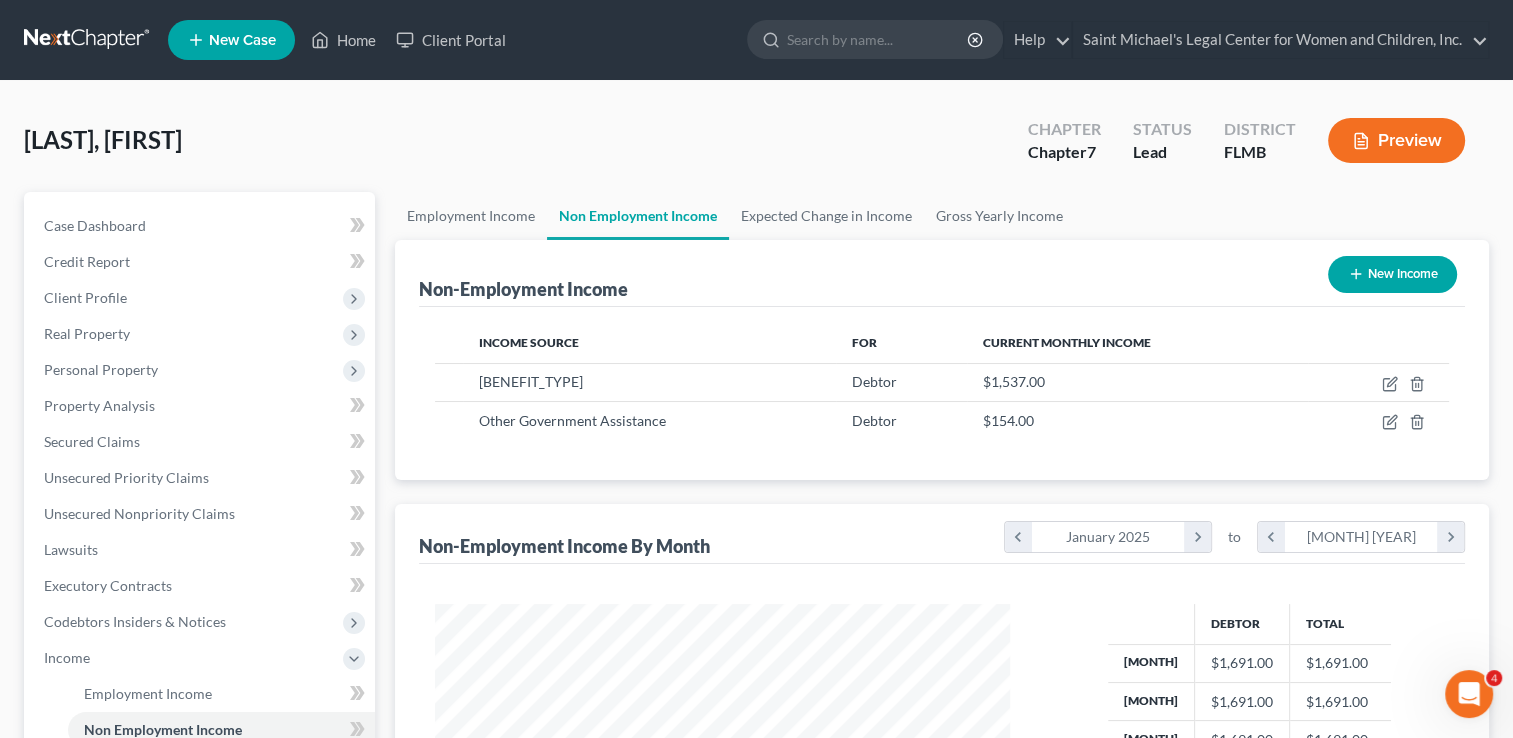 scroll, scrollTop: 999643, scrollLeft: 999385, axis: both 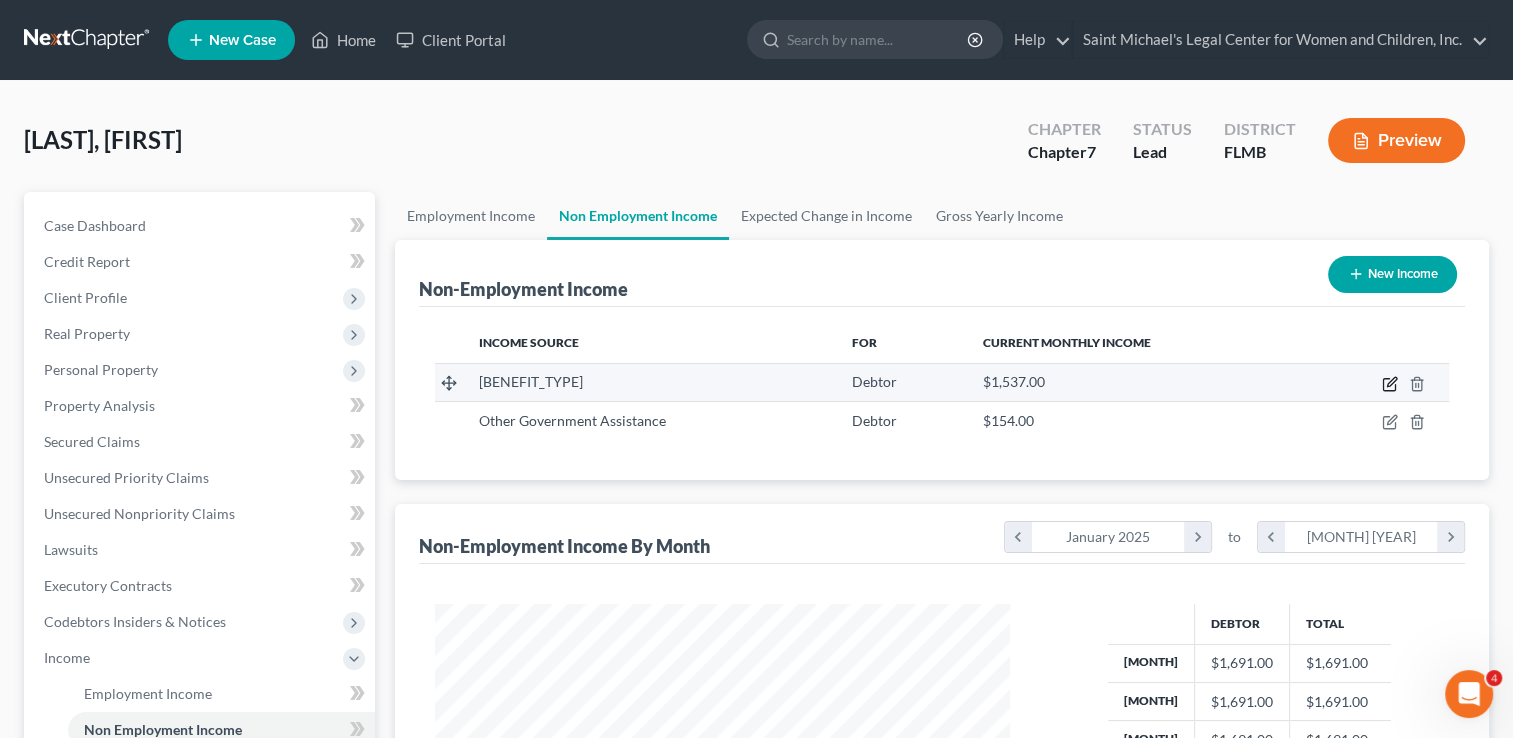 click at bounding box center [1391, 381] 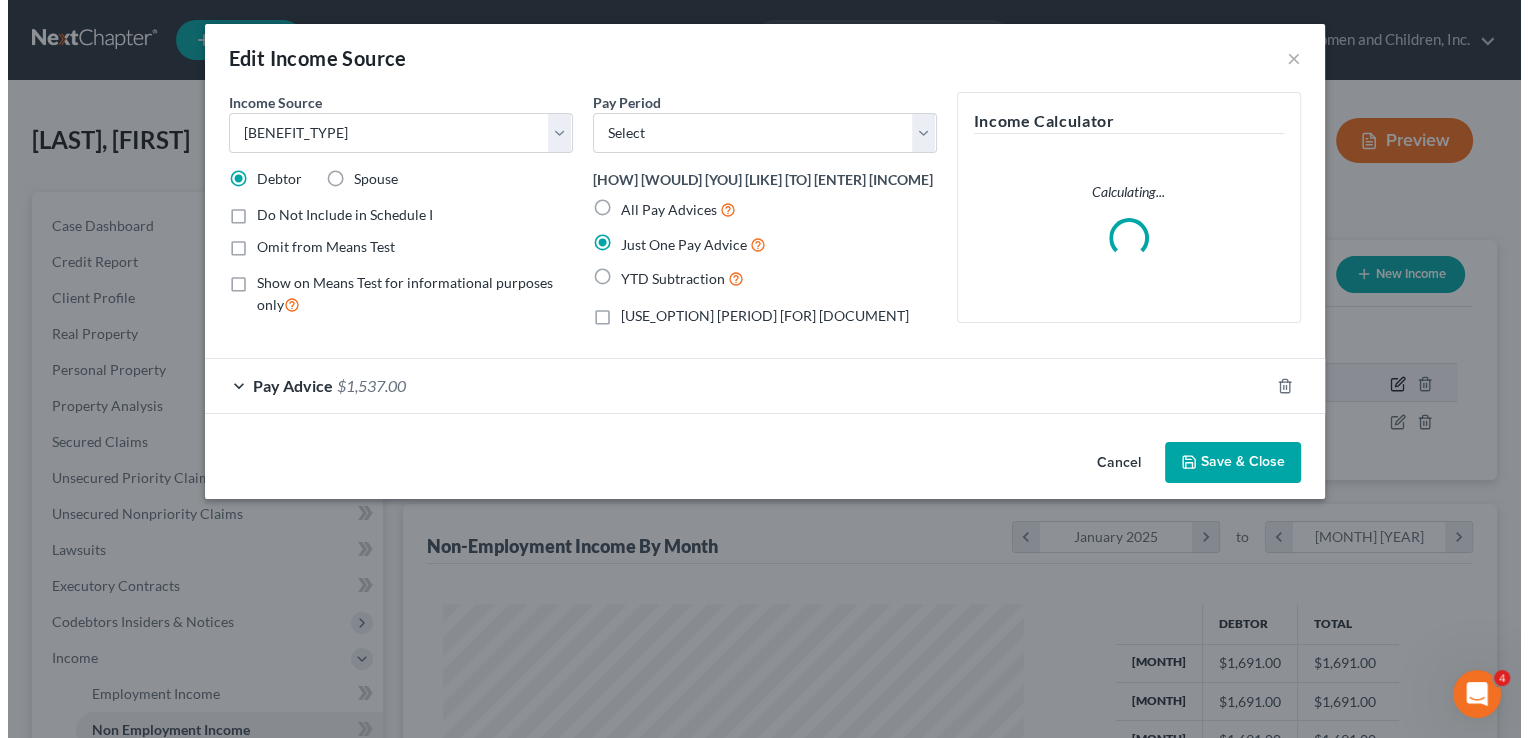 scroll, scrollTop: 999643, scrollLeft: 999378, axis: both 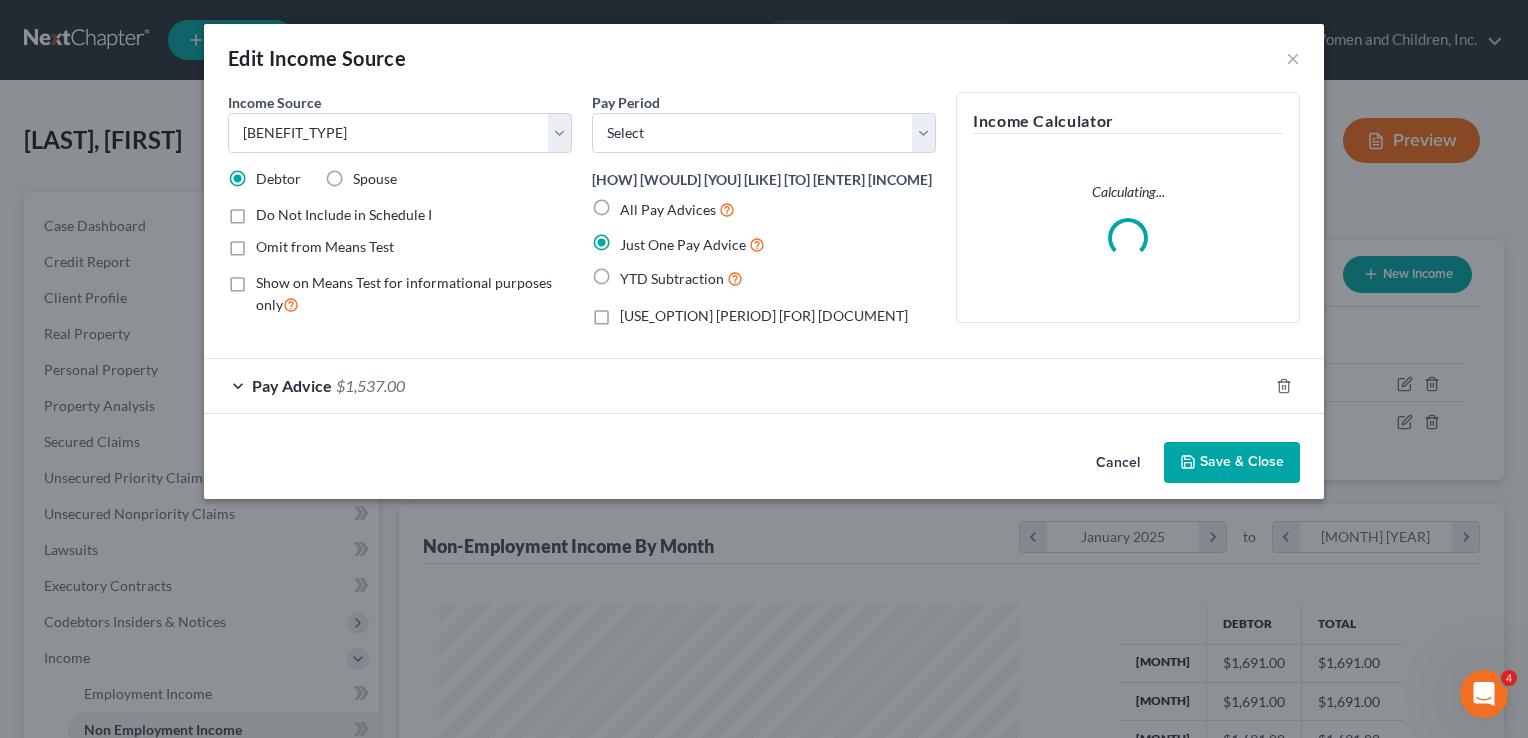 click on "Pay Advice $1,537.00" at bounding box center (736, 385) 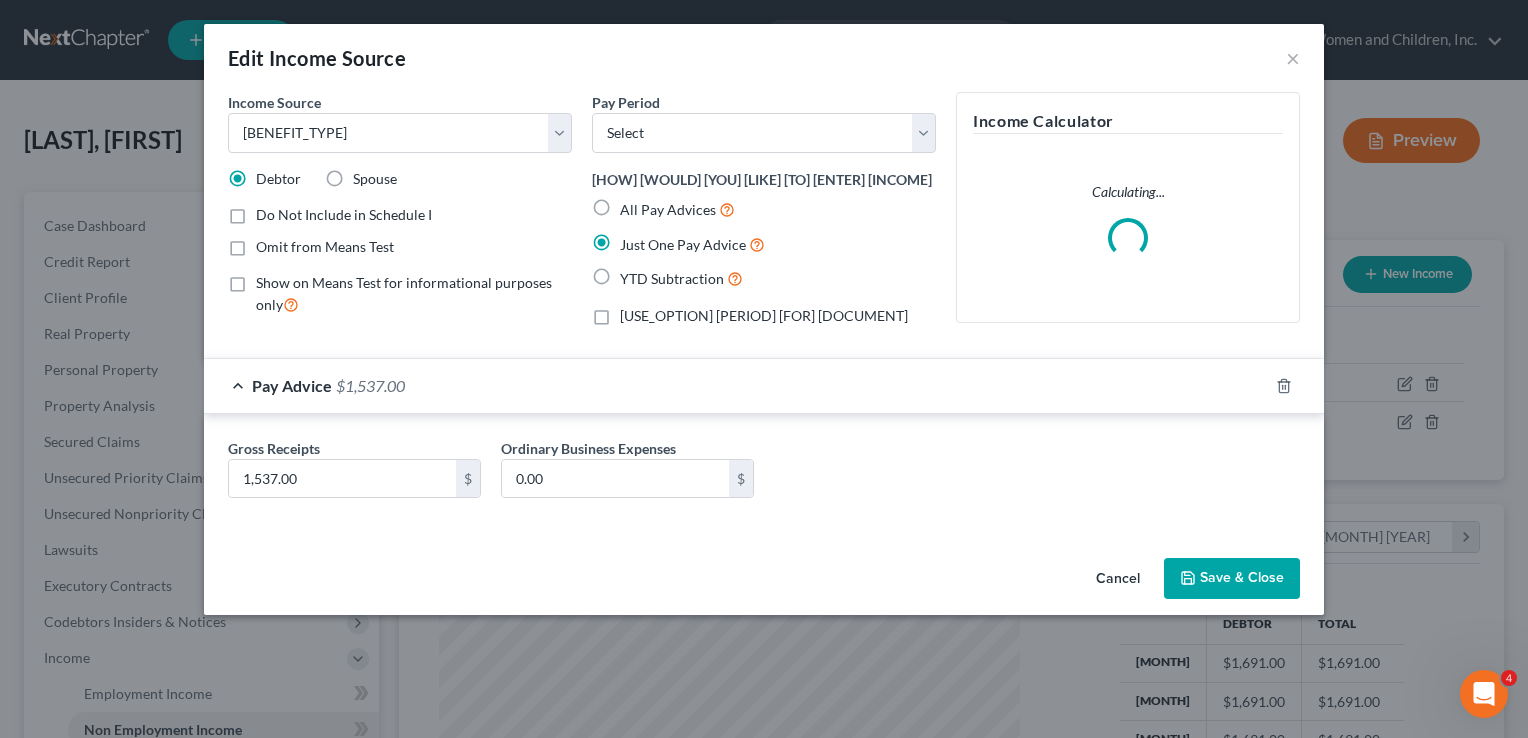 click on "Pay Advice $1,537.00" at bounding box center (736, 385) 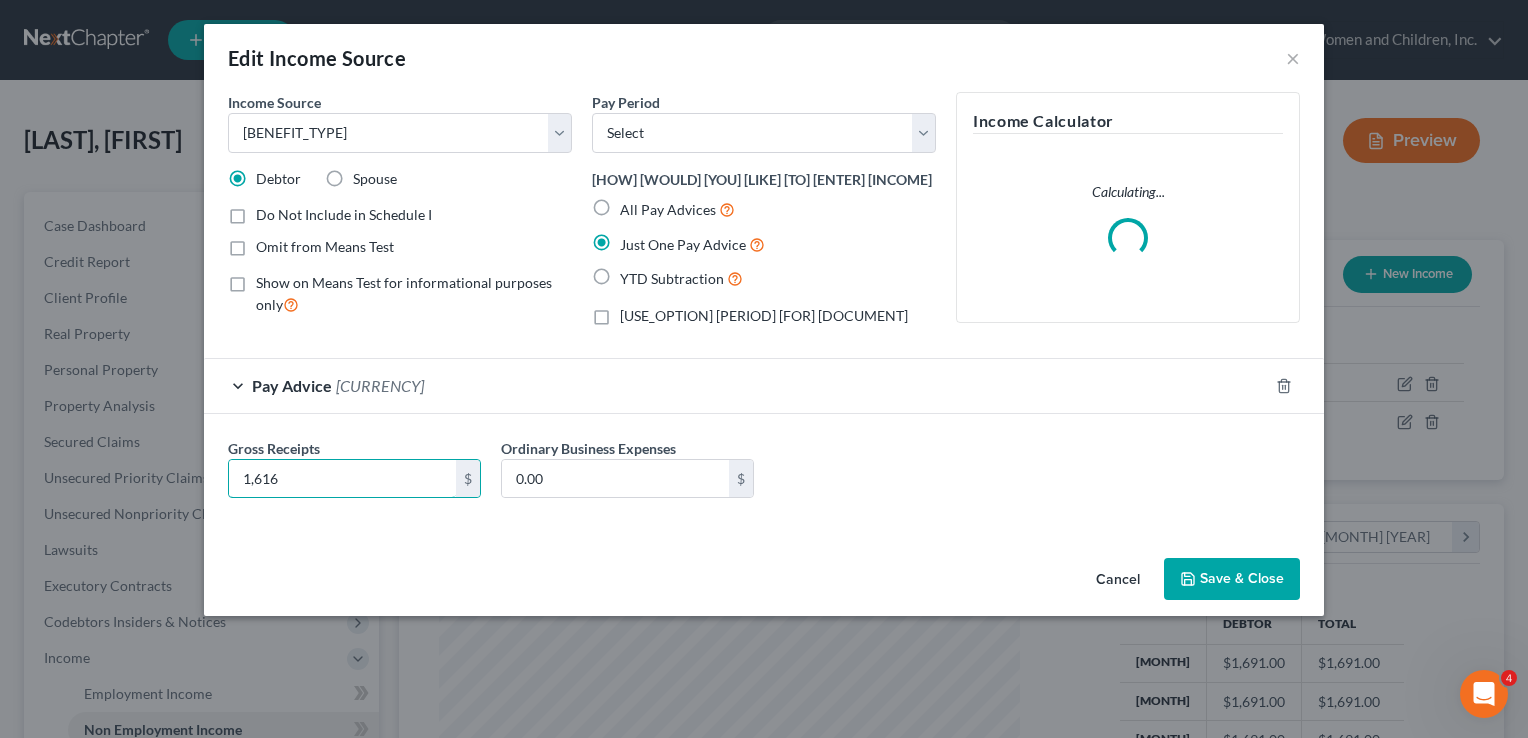 type on "1,616" 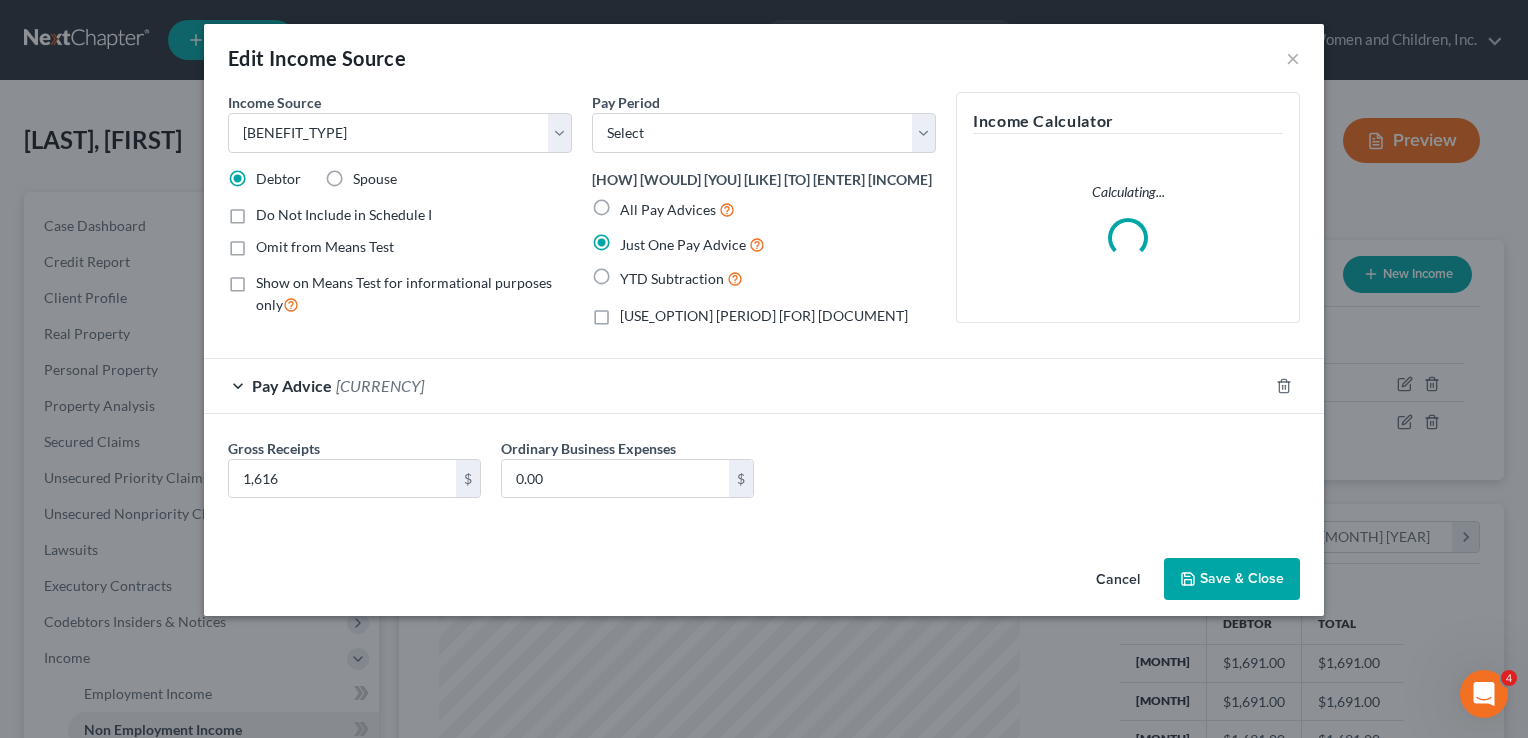 click on "Save & Close" at bounding box center (1232, 579) 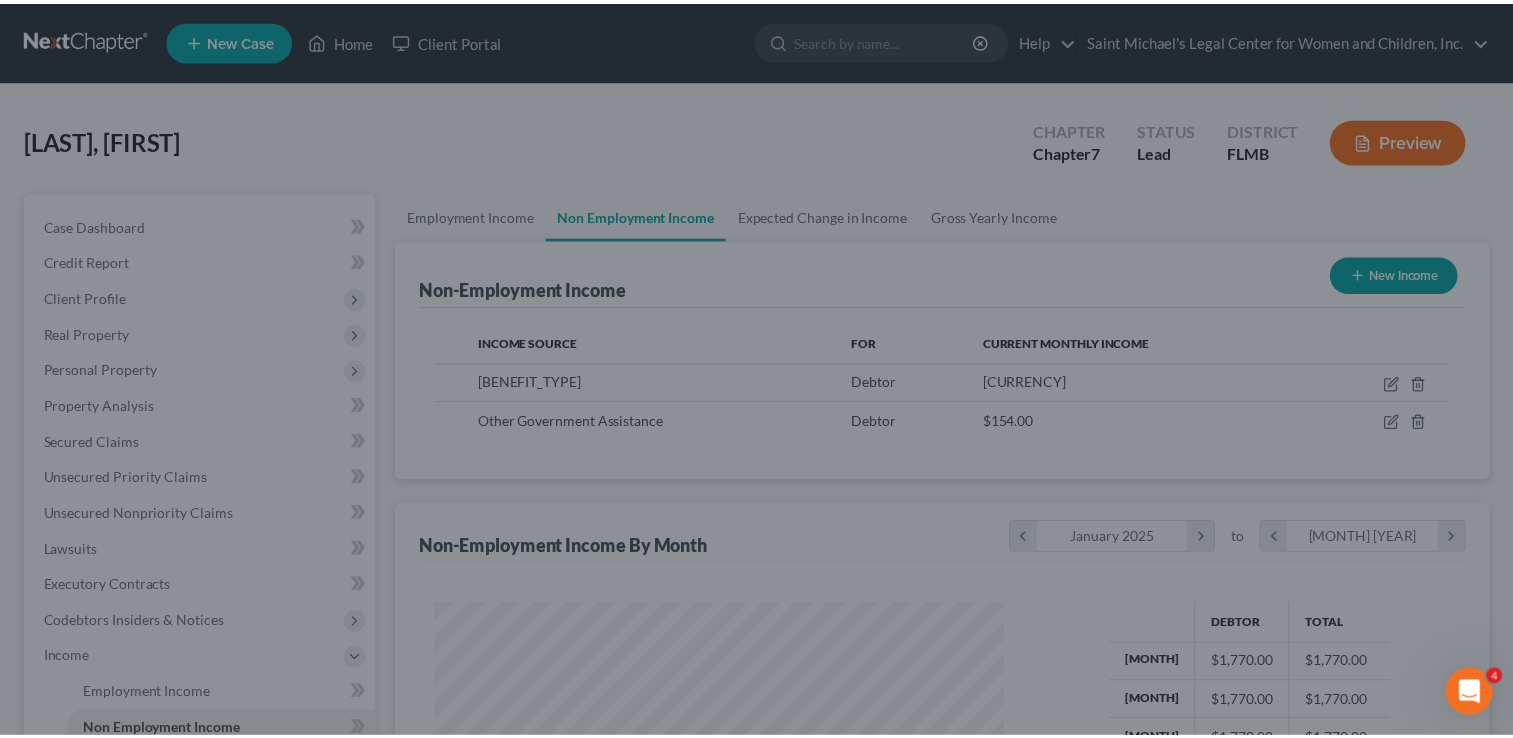 scroll, scrollTop: 356, scrollLeft: 615, axis: both 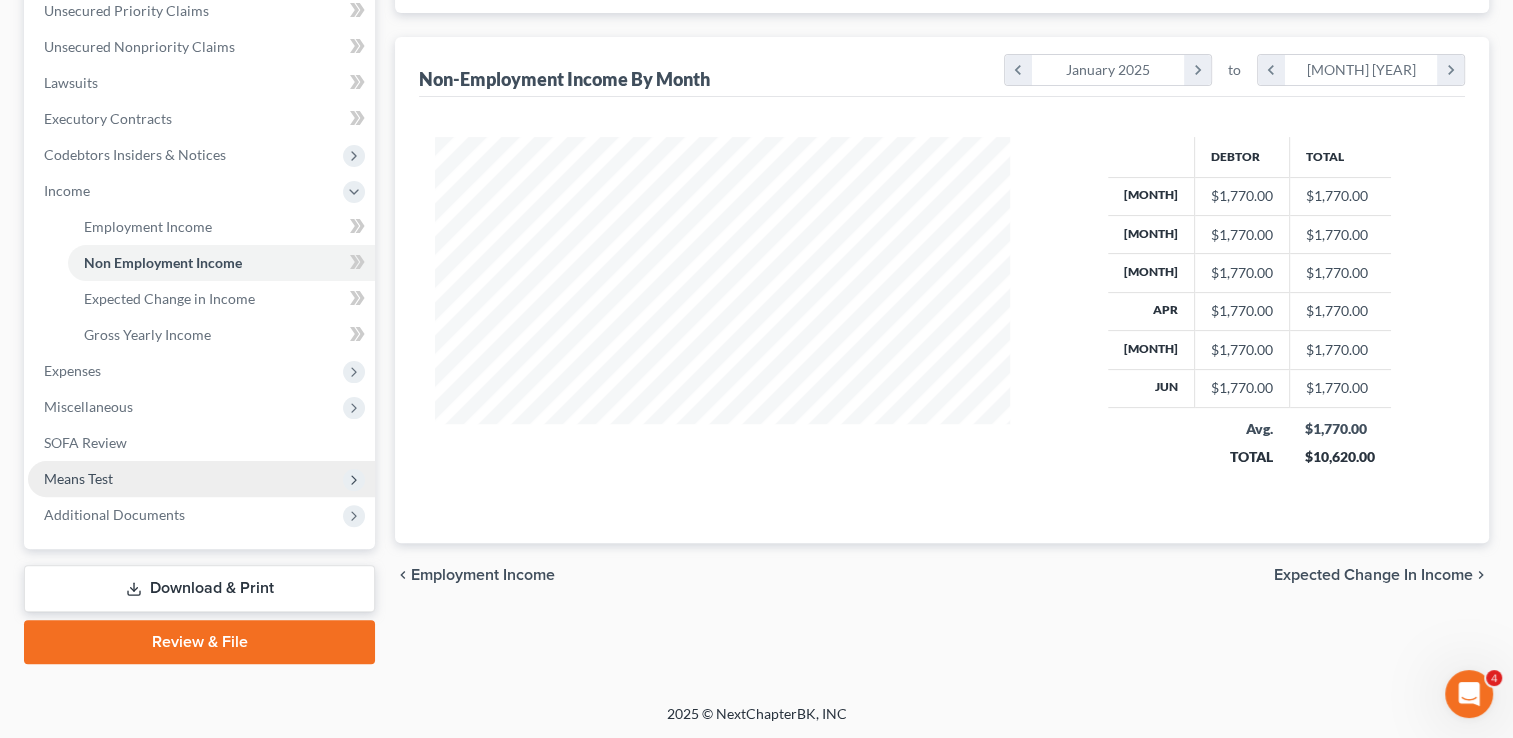 click on "Means Test" at bounding box center (0, 0) 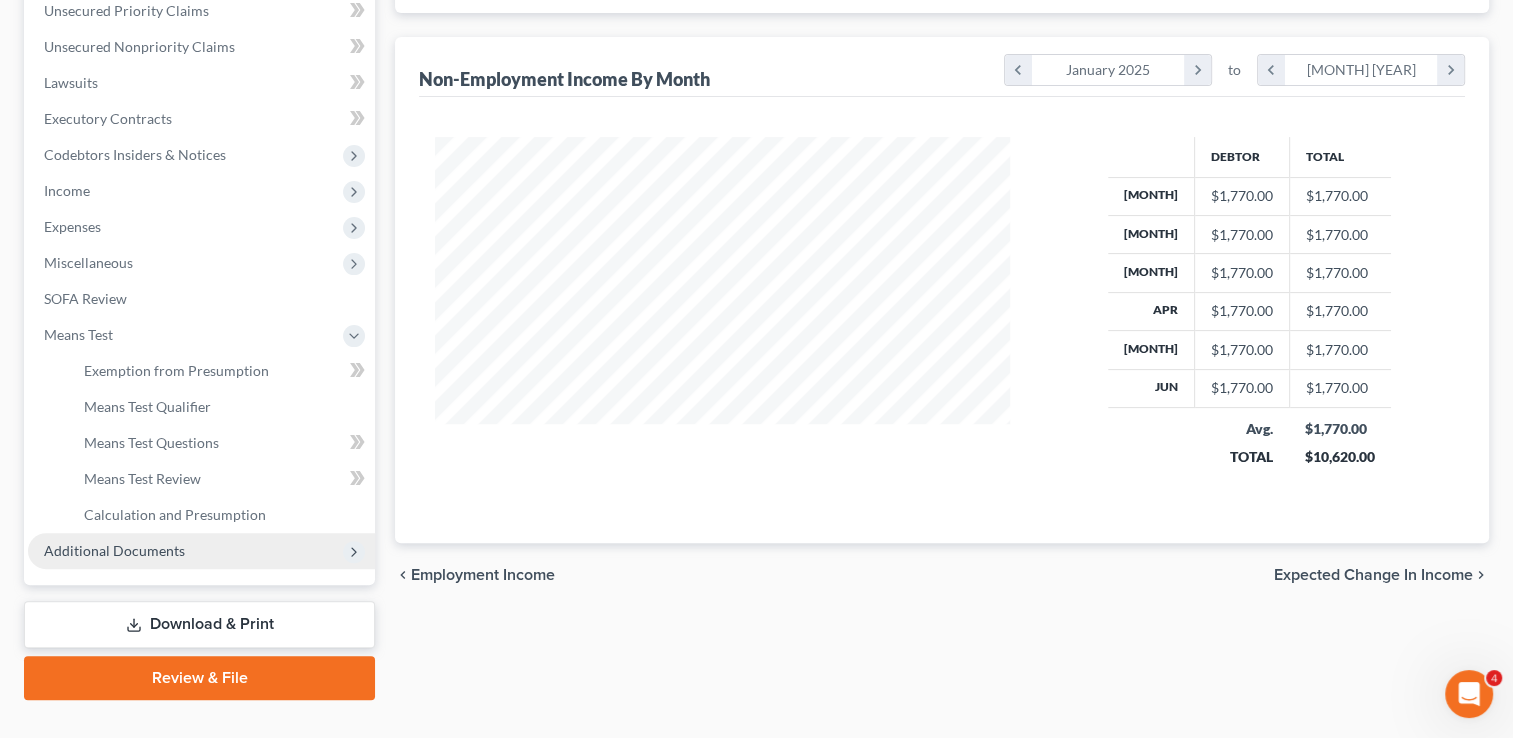 click on "Additional Documents" at bounding box center [0, 0] 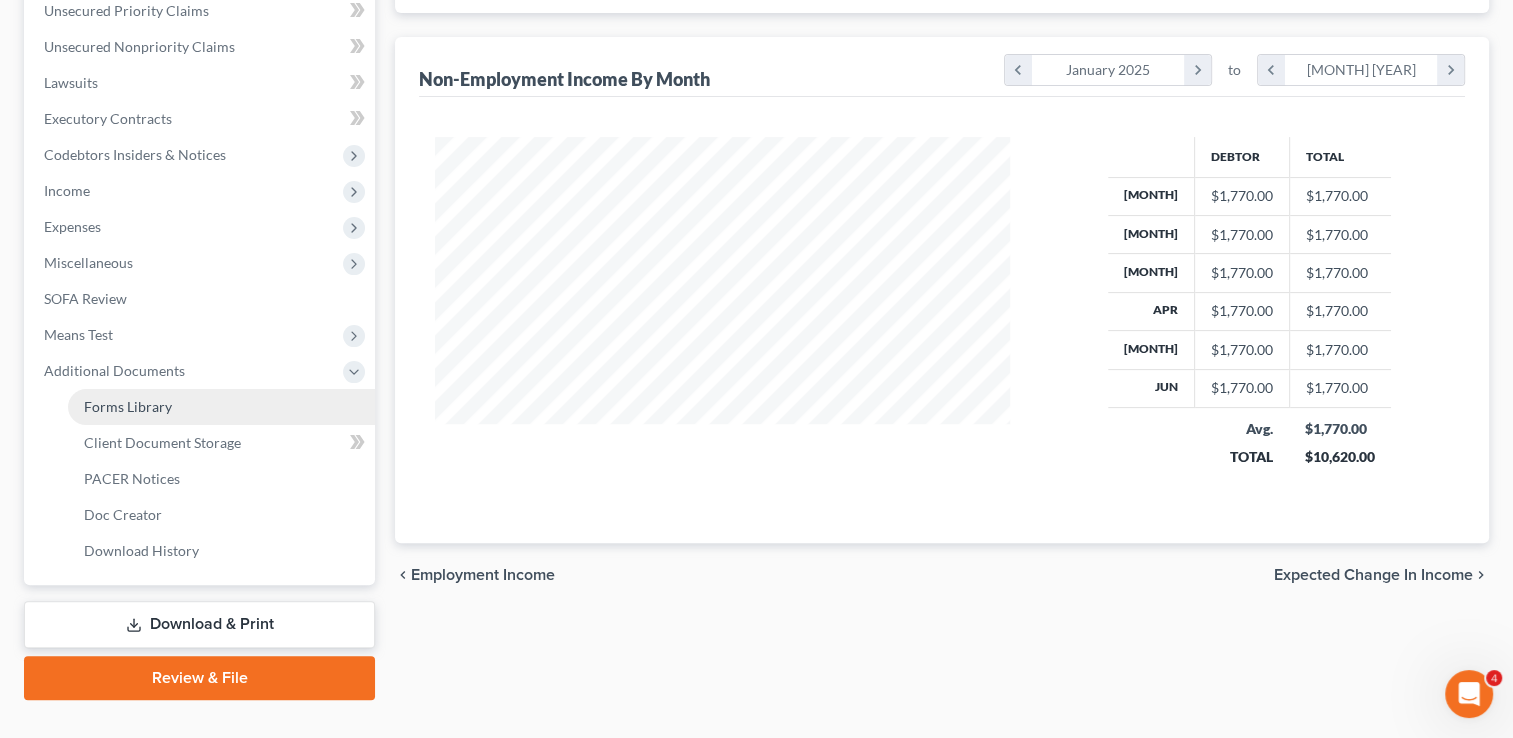 click on "Forms Library" at bounding box center (221, 407) 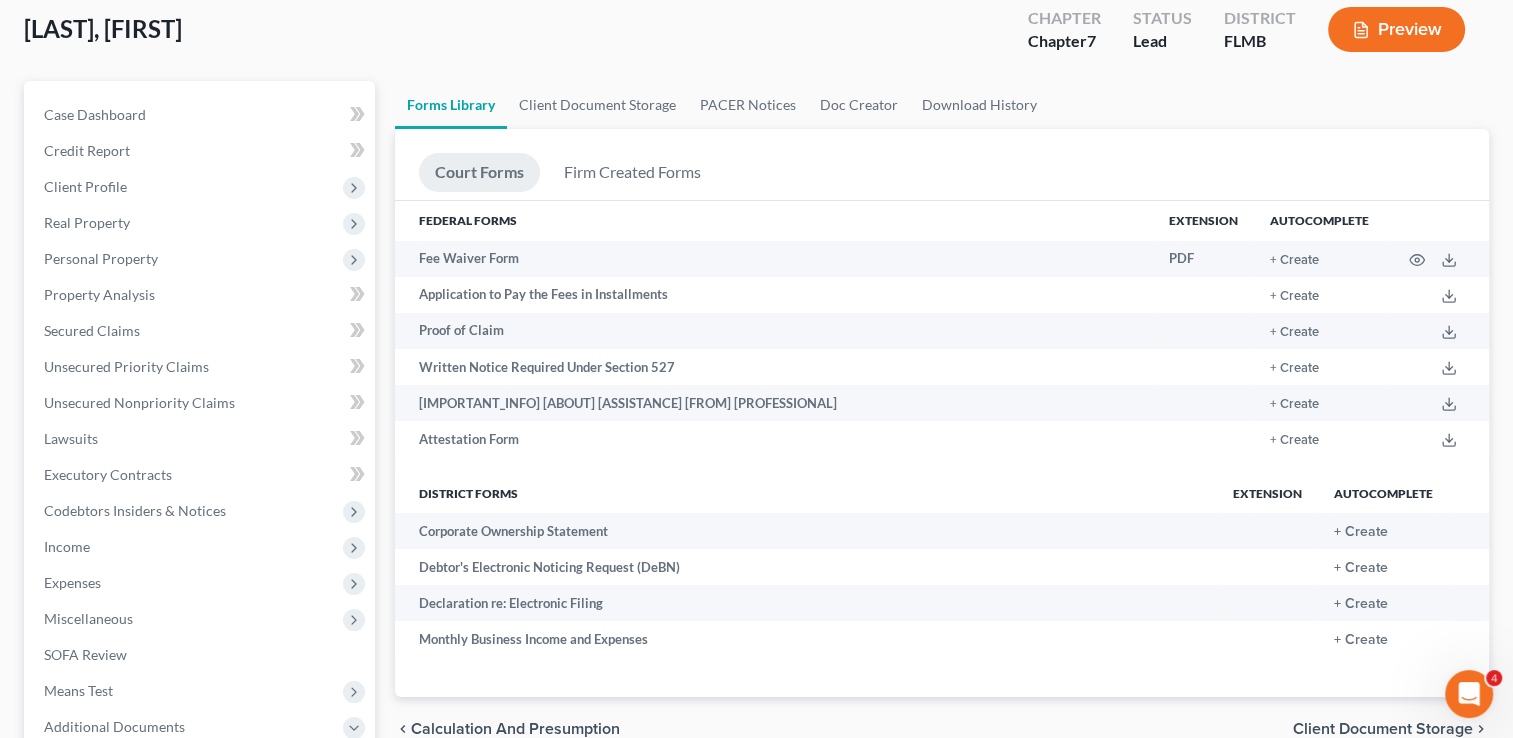 scroll, scrollTop: 0, scrollLeft: 0, axis: both 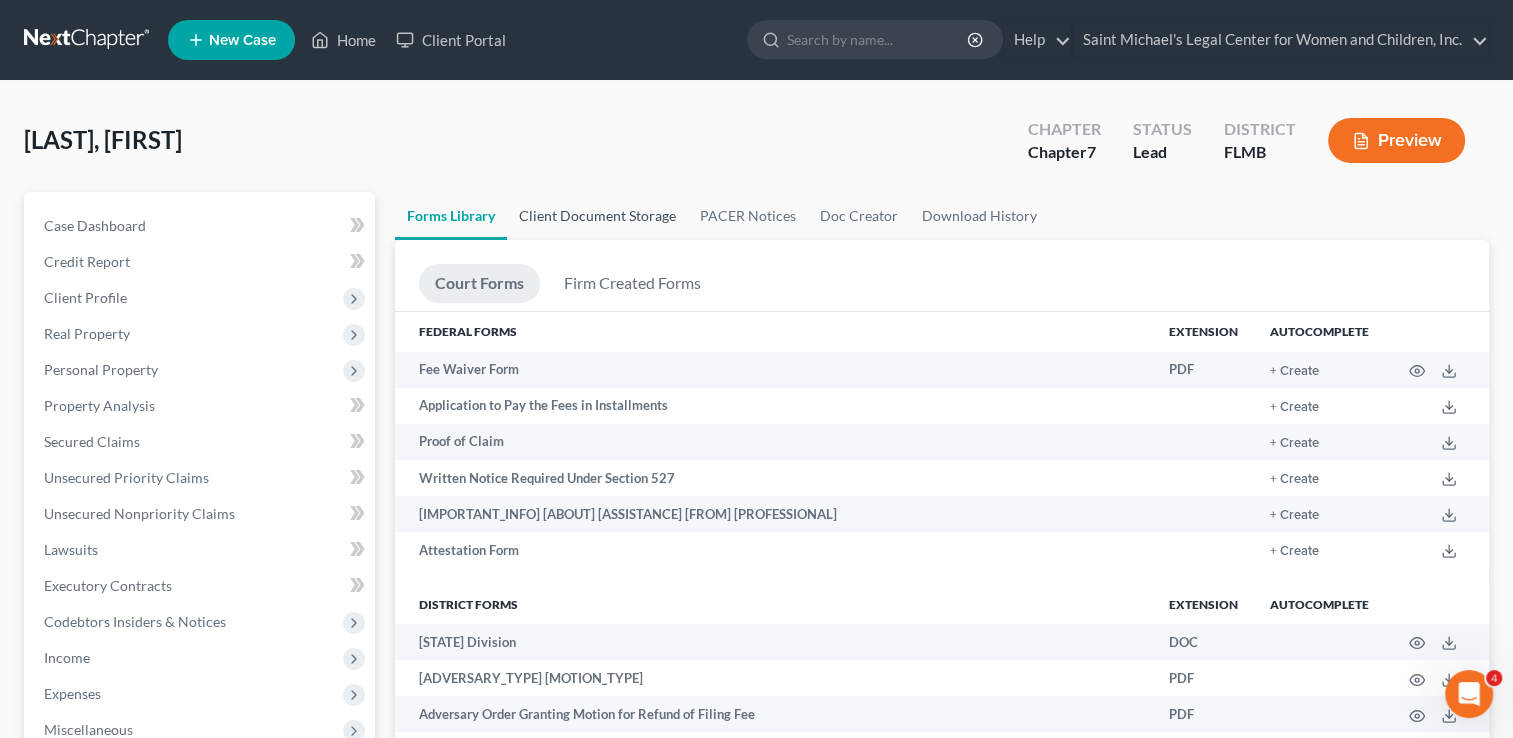 click on "Client Document Storage" at bounding box center (597, 216) 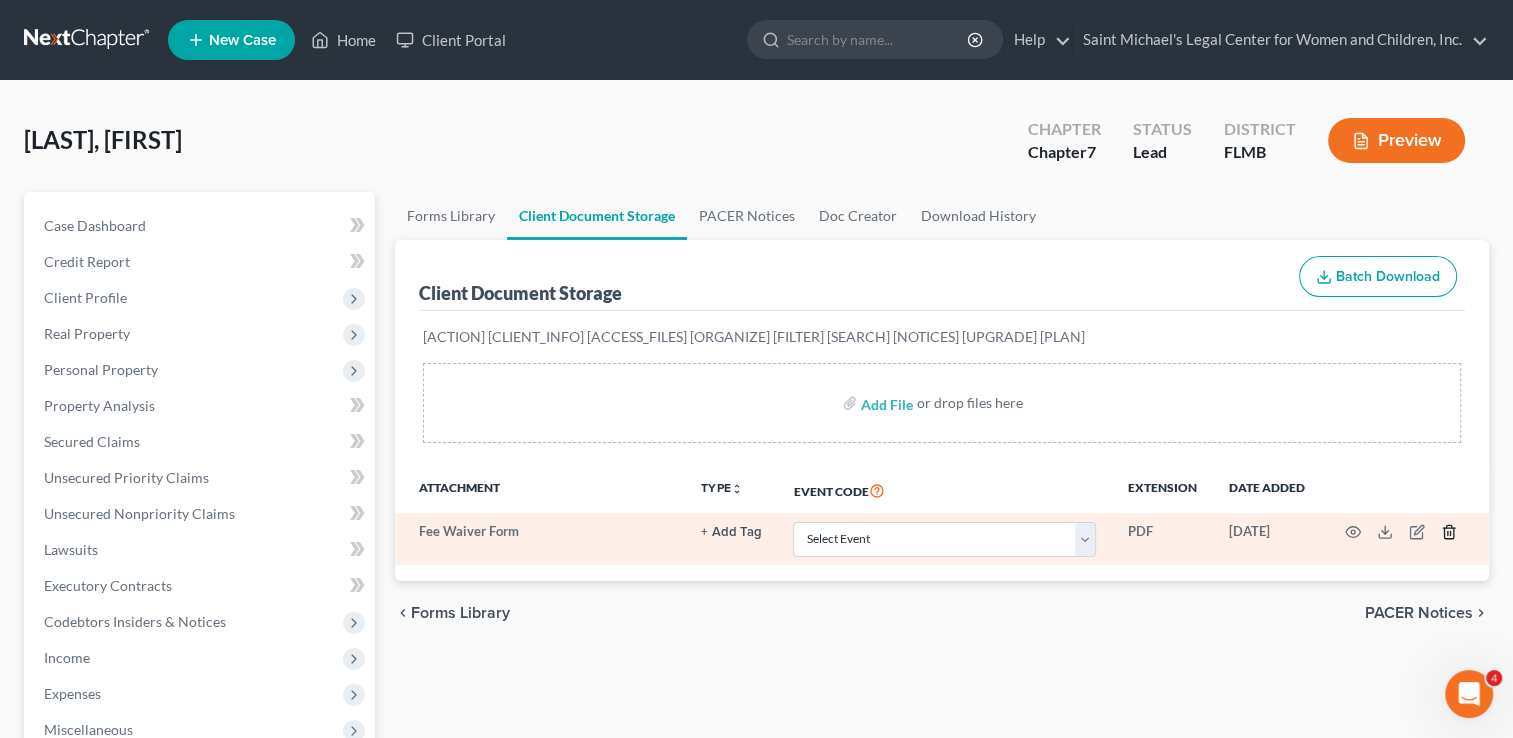 click at bounding box center (1449, 532) 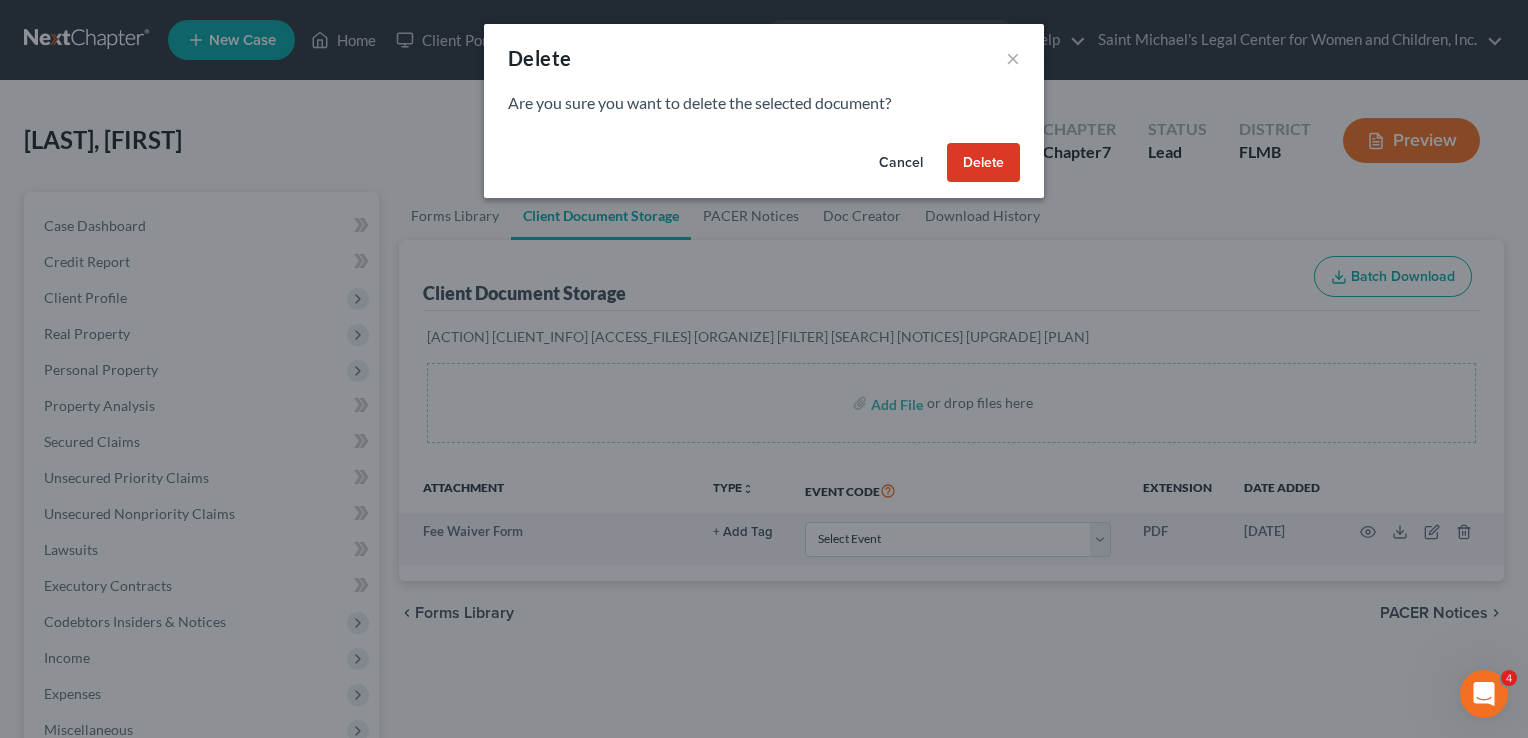 click on "Delete" at bounding box center [983, 163] 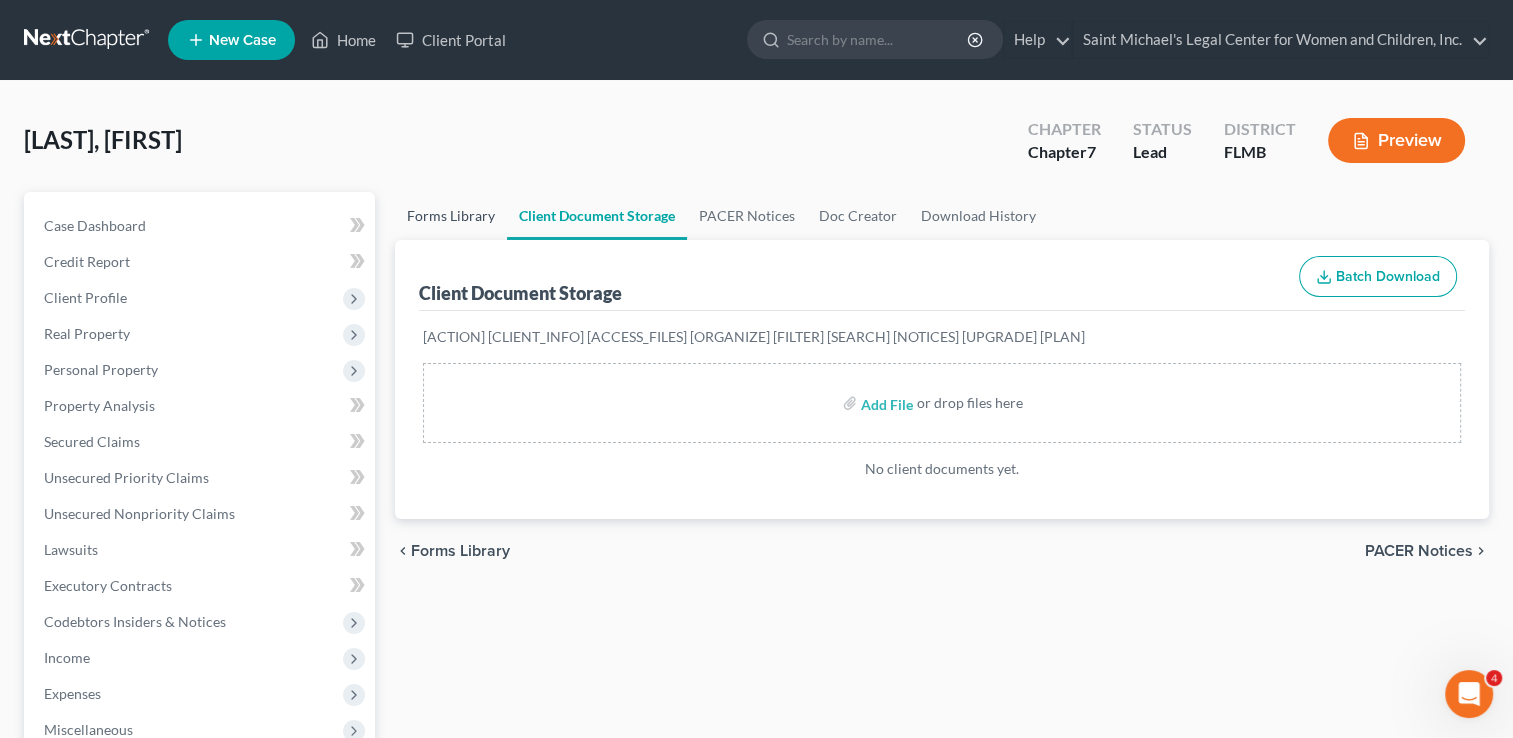 click on "Forms Library" at bounding box center [451, 216] 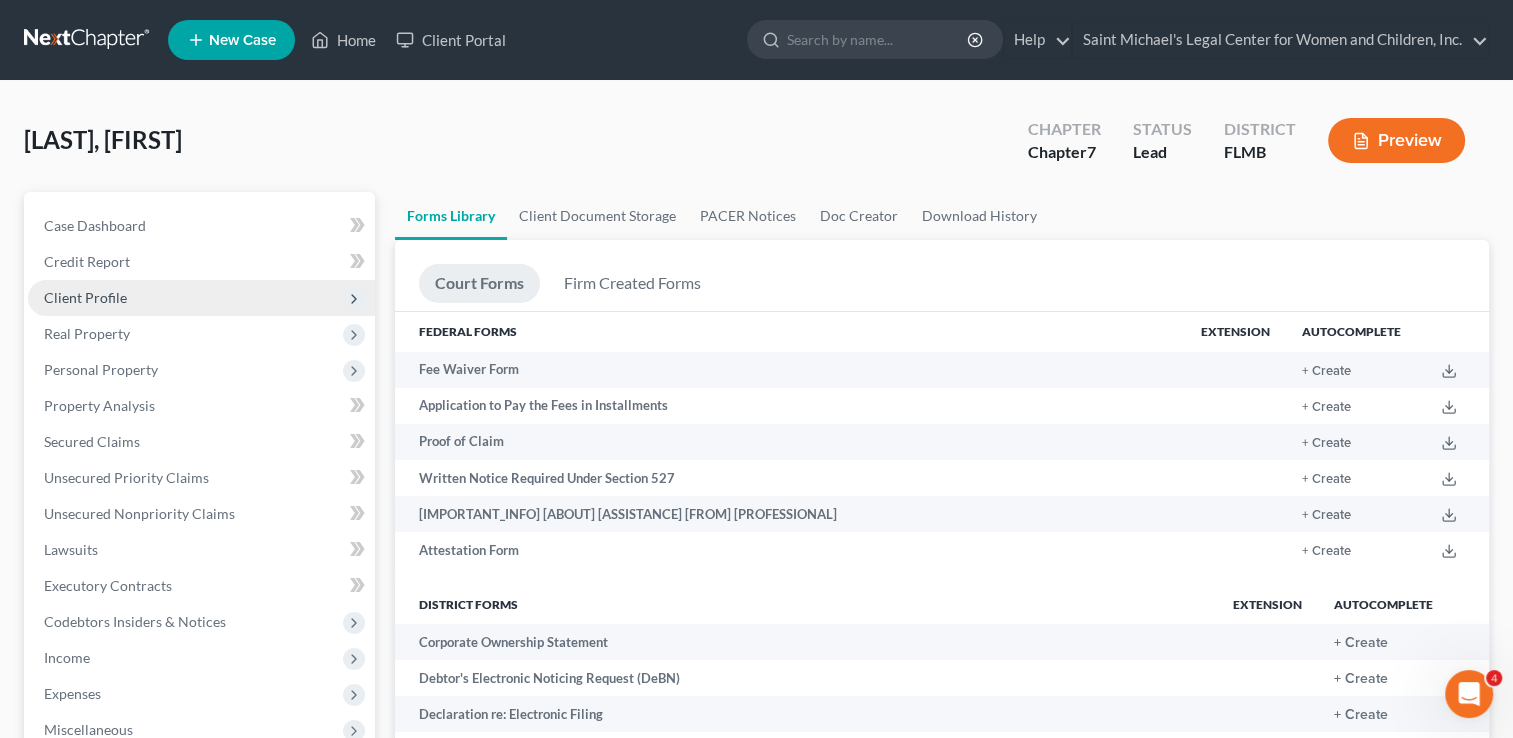 click on "Client Profile" at bounding box center (0, 0) 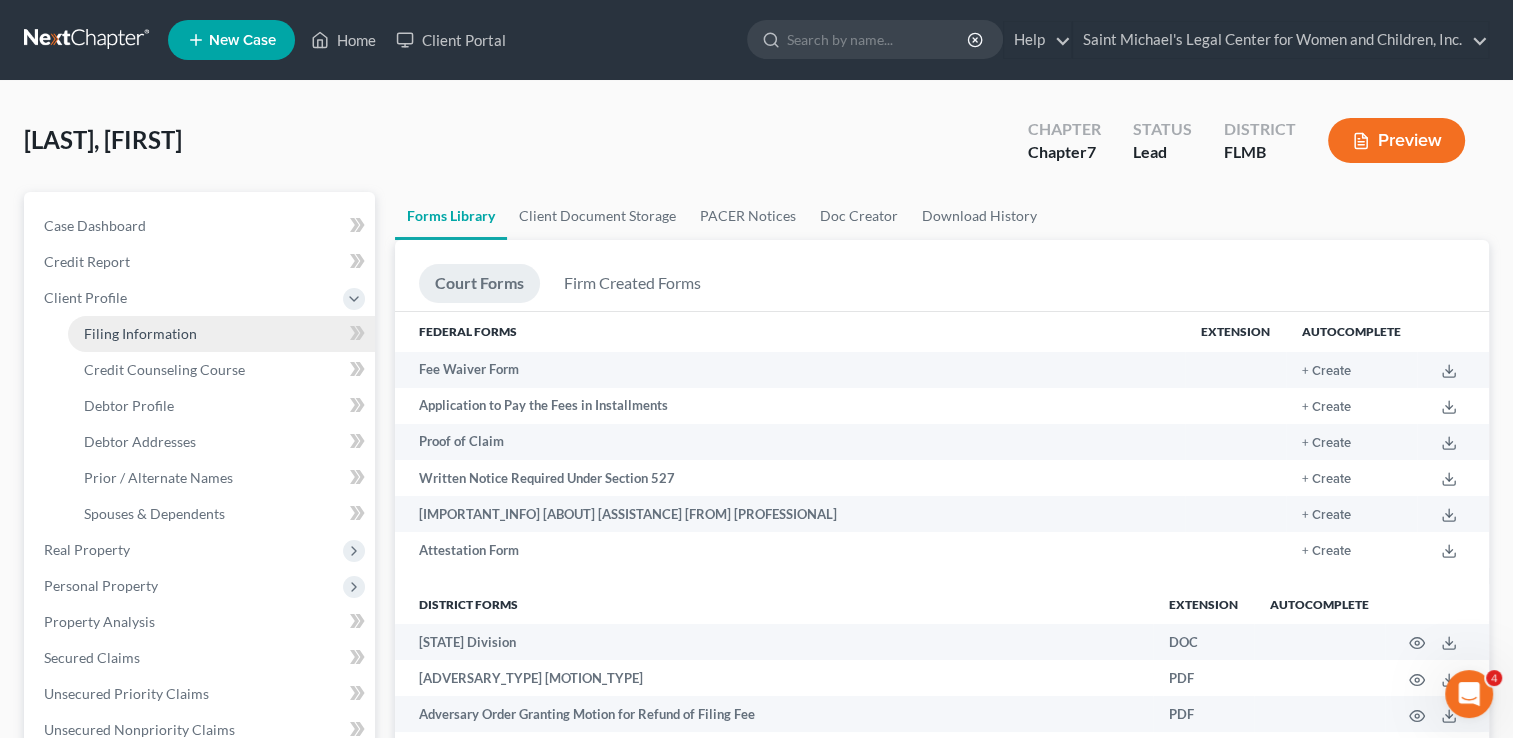 click on "Filing Information" at bounding box center [221, 334] 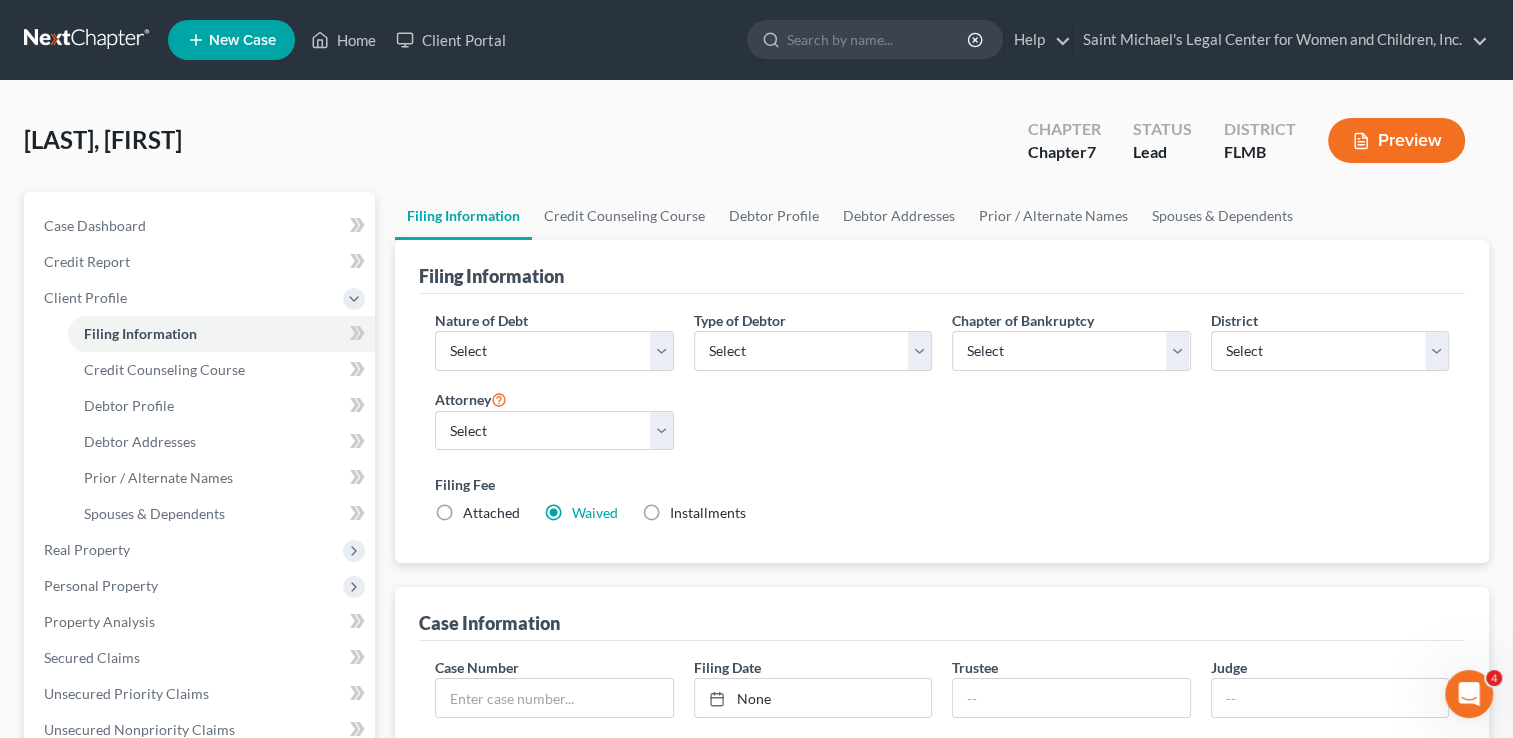 scroll, scrollTop: 636, scrollLeft: 0, axis: vertical 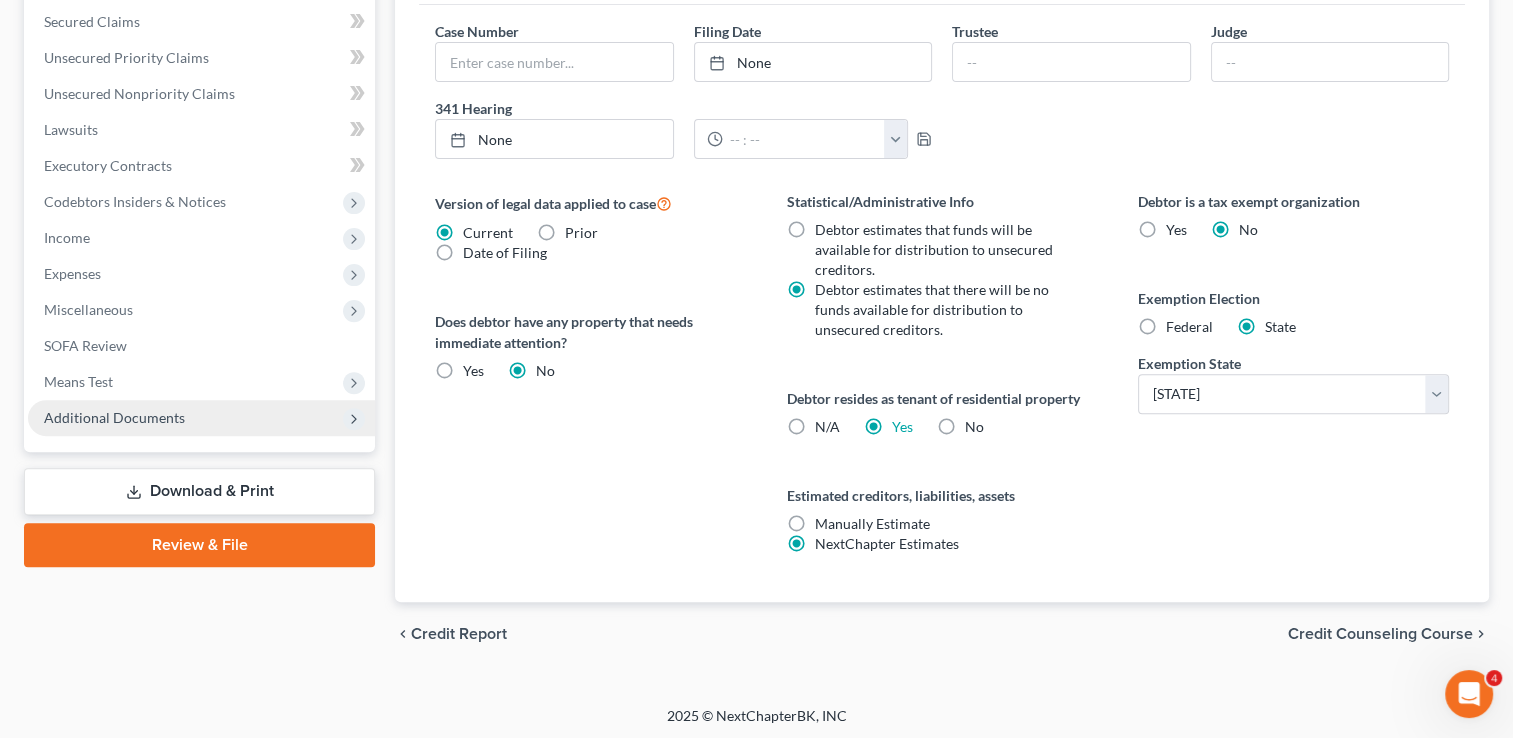 click on "Additional Documents" at bounding box center [0, 0] 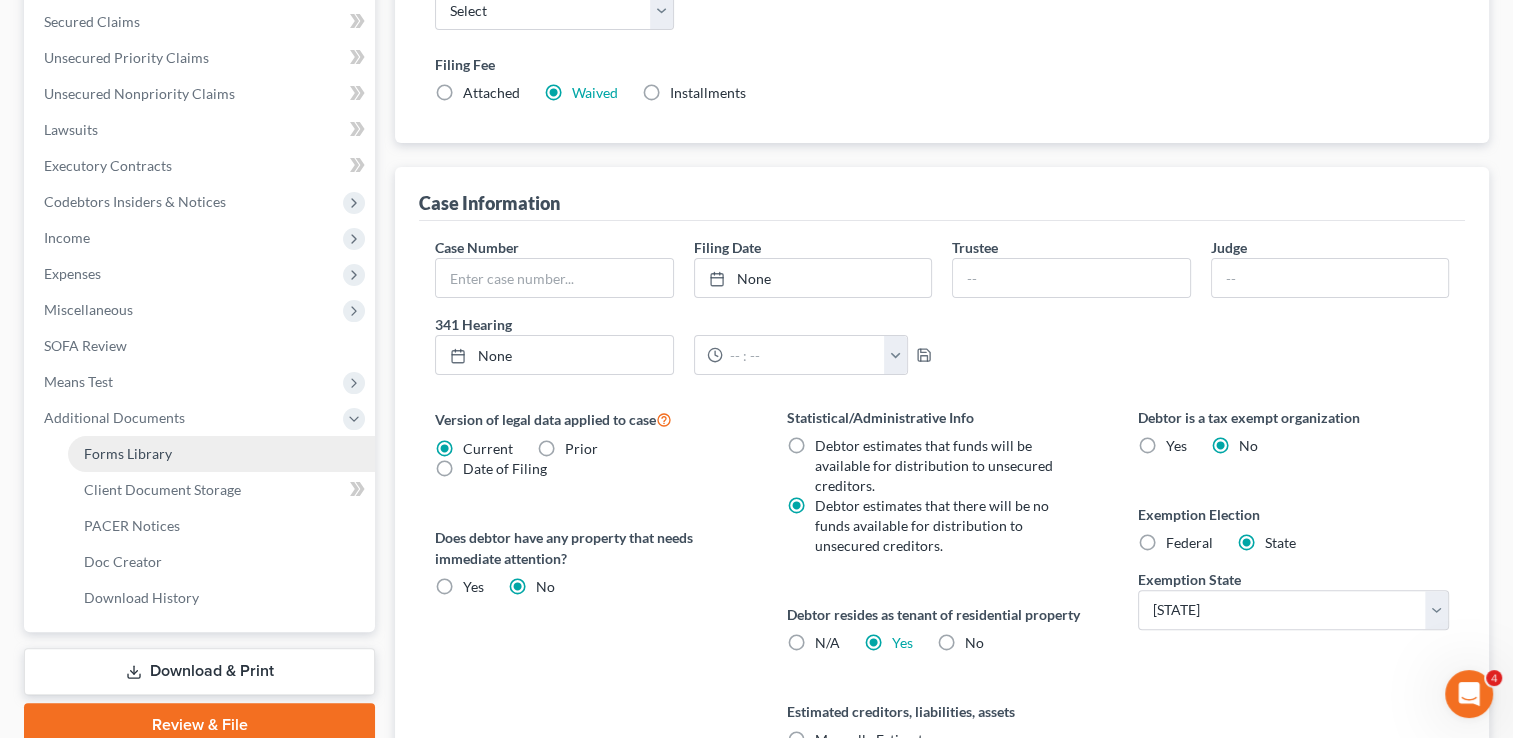 click on "Forms Library" at bounding box center (221, 454) 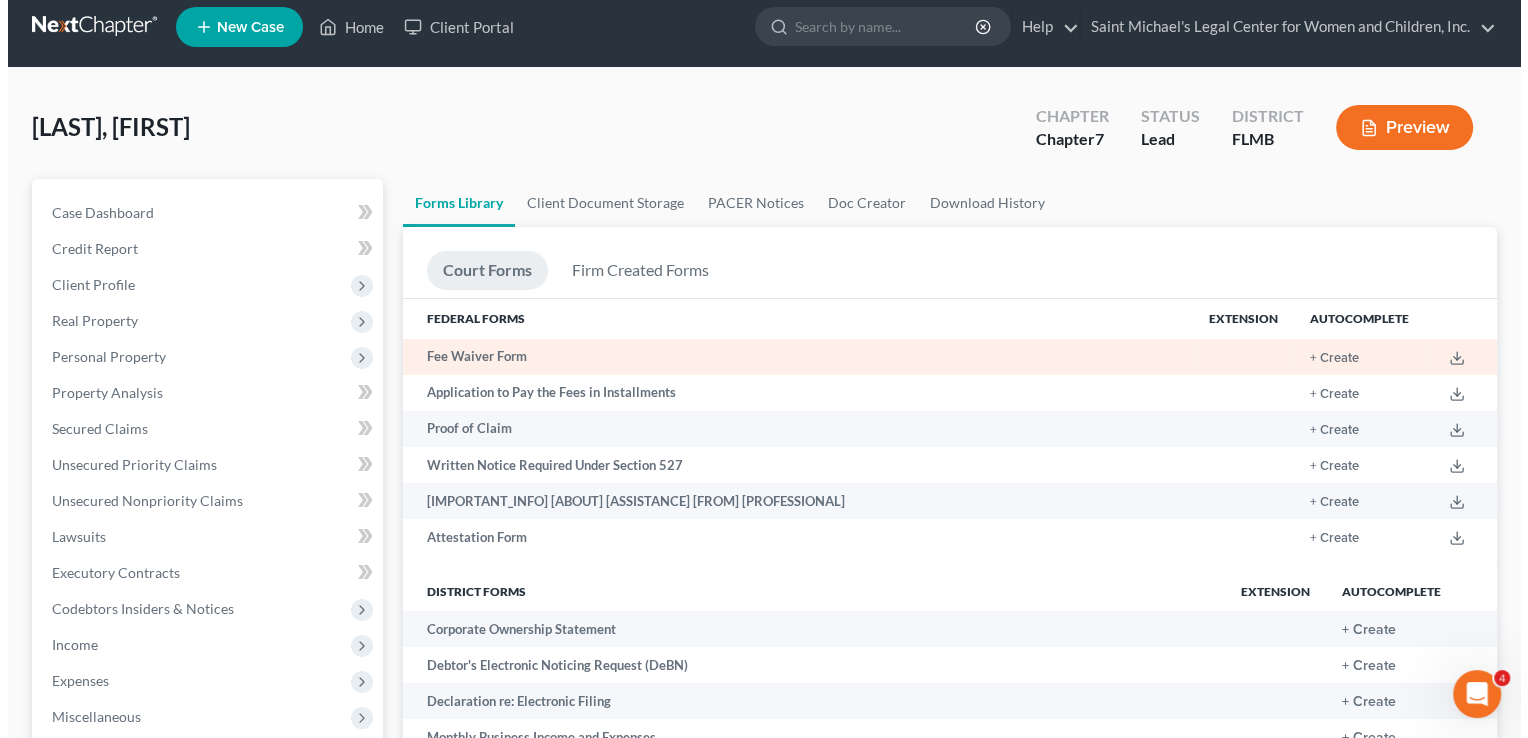 scroll, scrollTop: 0, scrollLeft: 0, axis: both 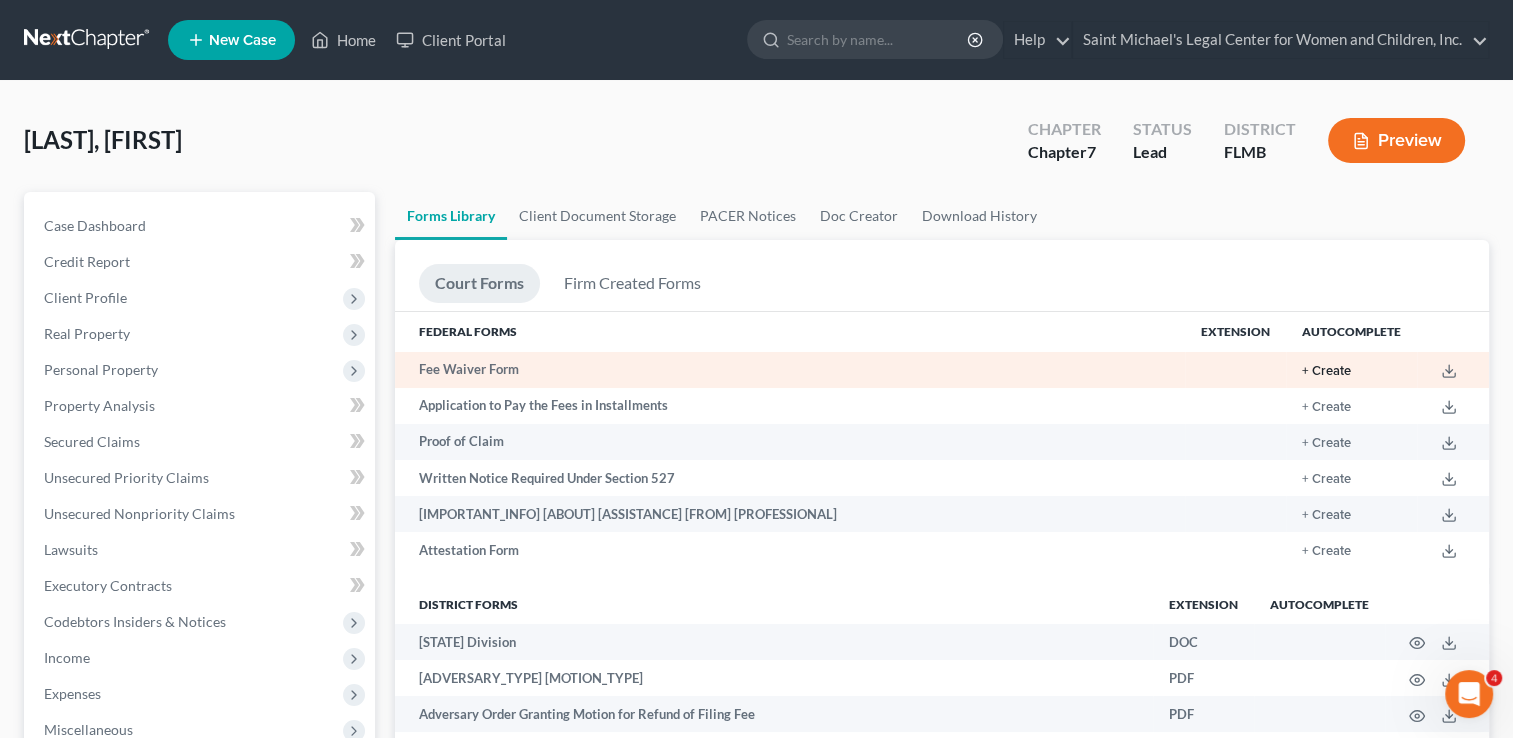 click on "+ Create" at bounding box center (1326, 371) 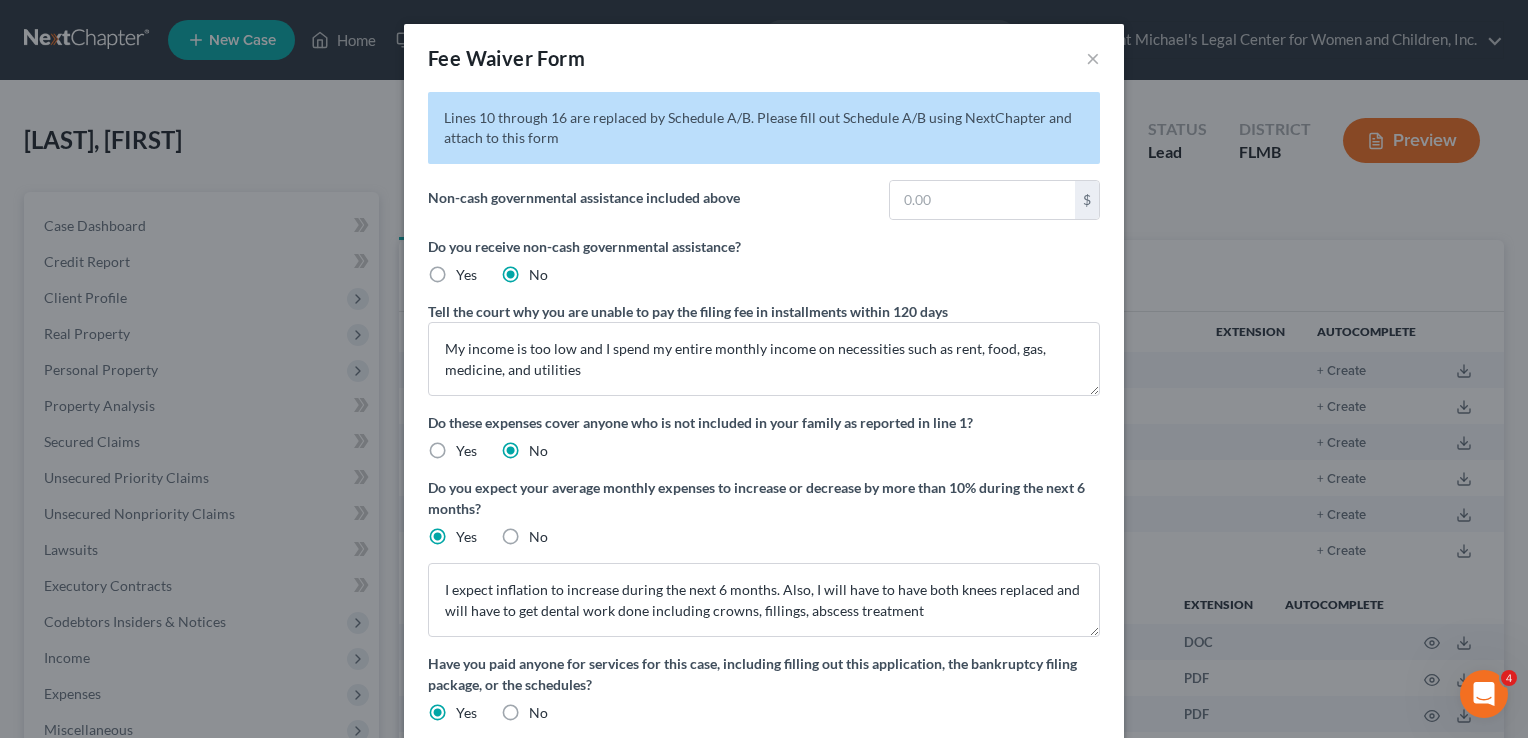 click on "Yes" at bounding box center [466, 275] 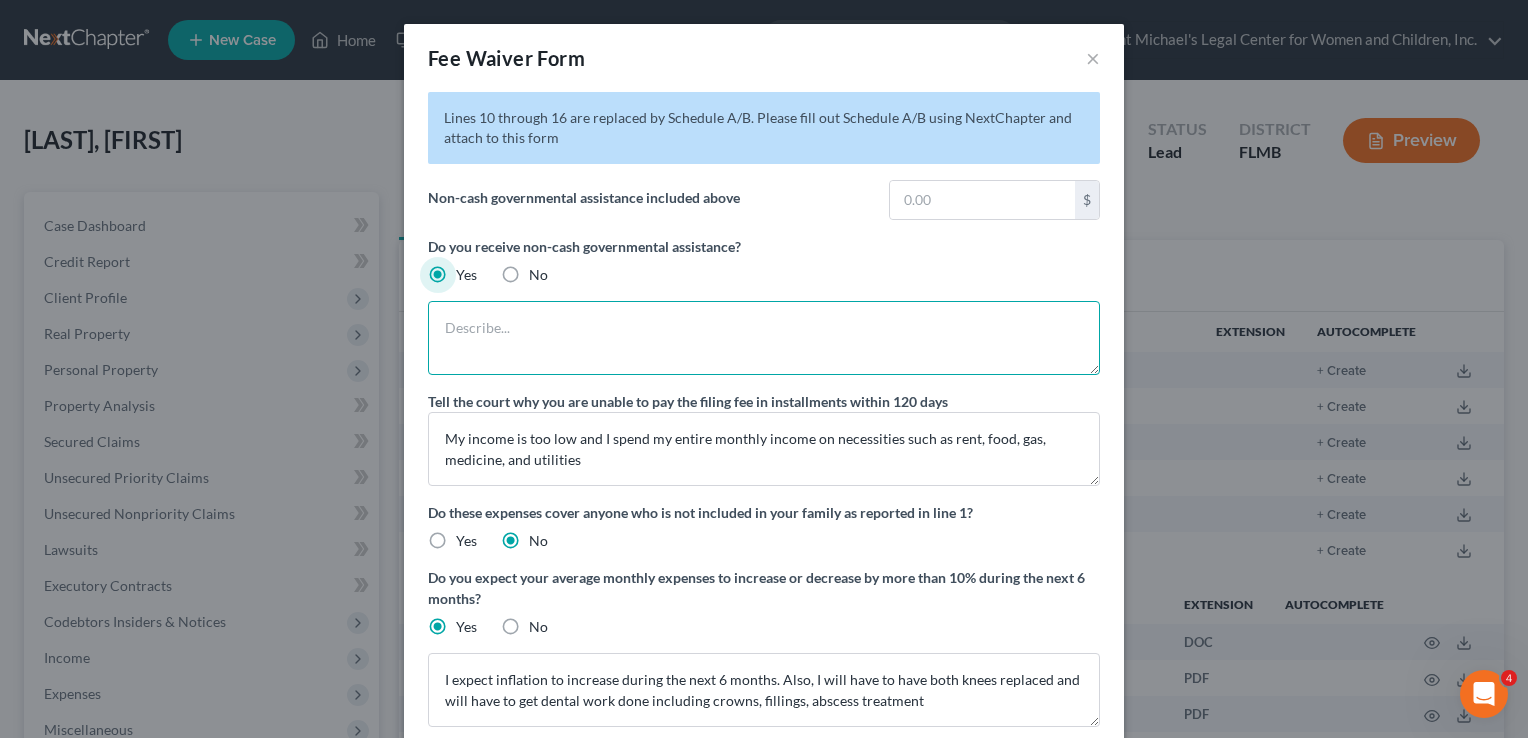 click at bounding box center (764, 338) 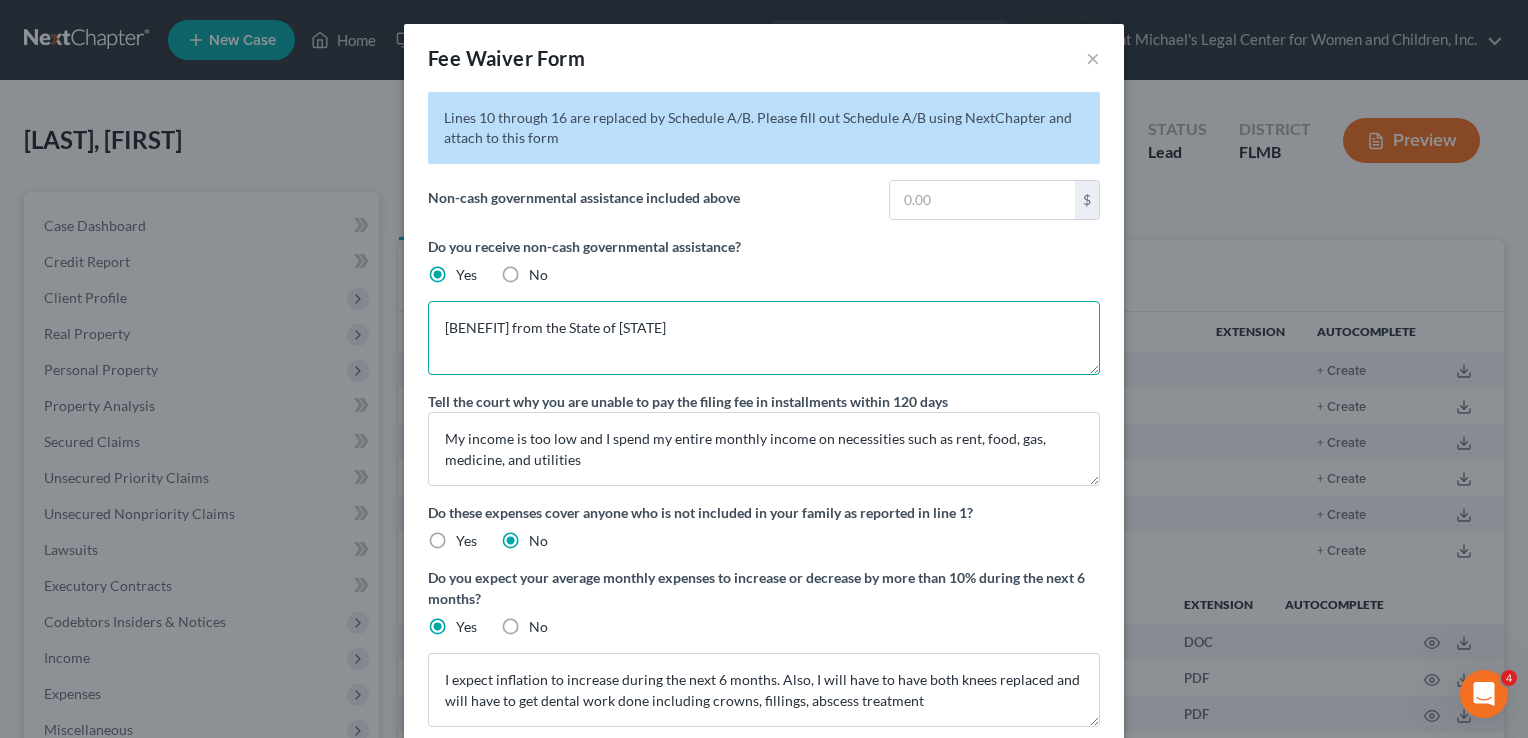 type on "[BENEFIT] from the State of [STATE]" 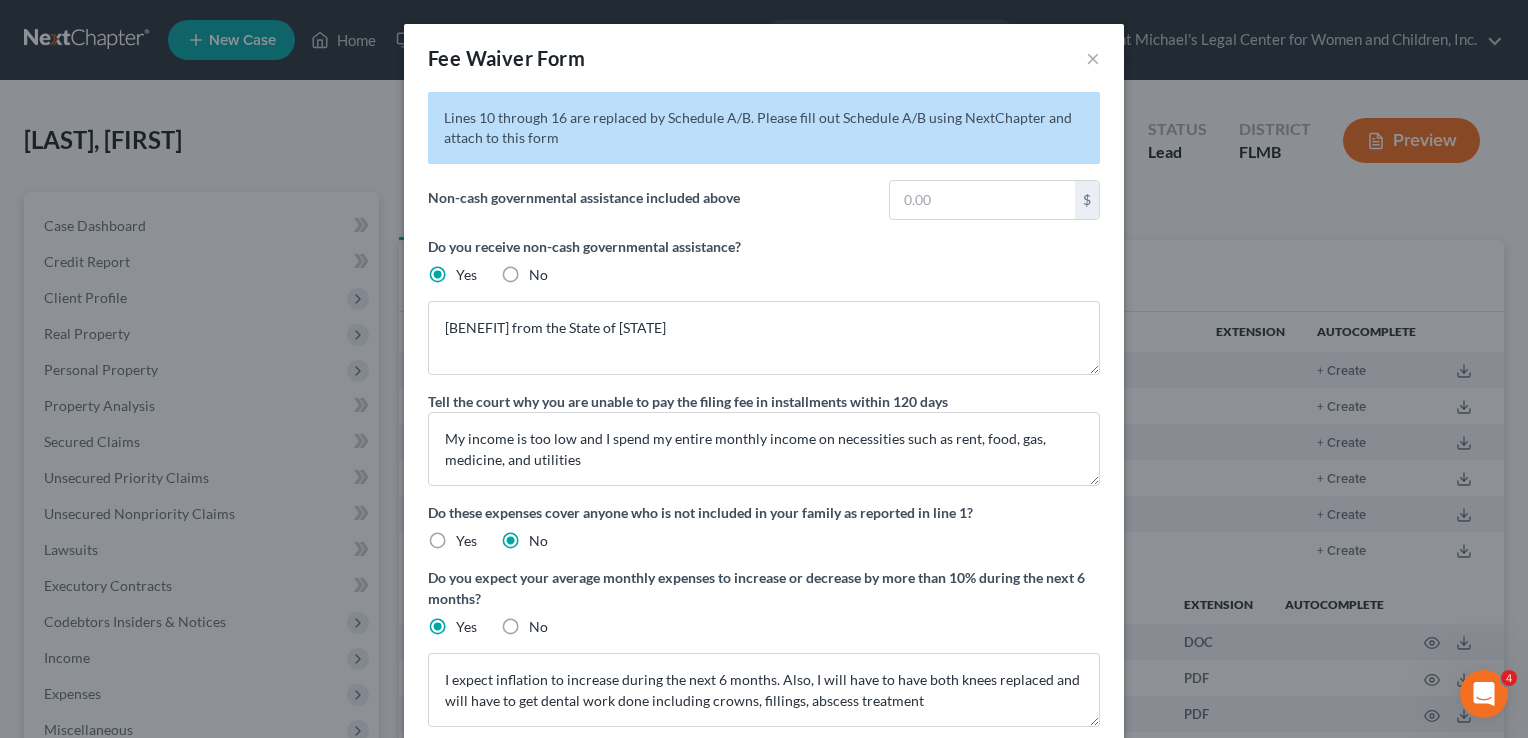scroll, scrollTop: 508, scrollLeft: 0, axis: vertical 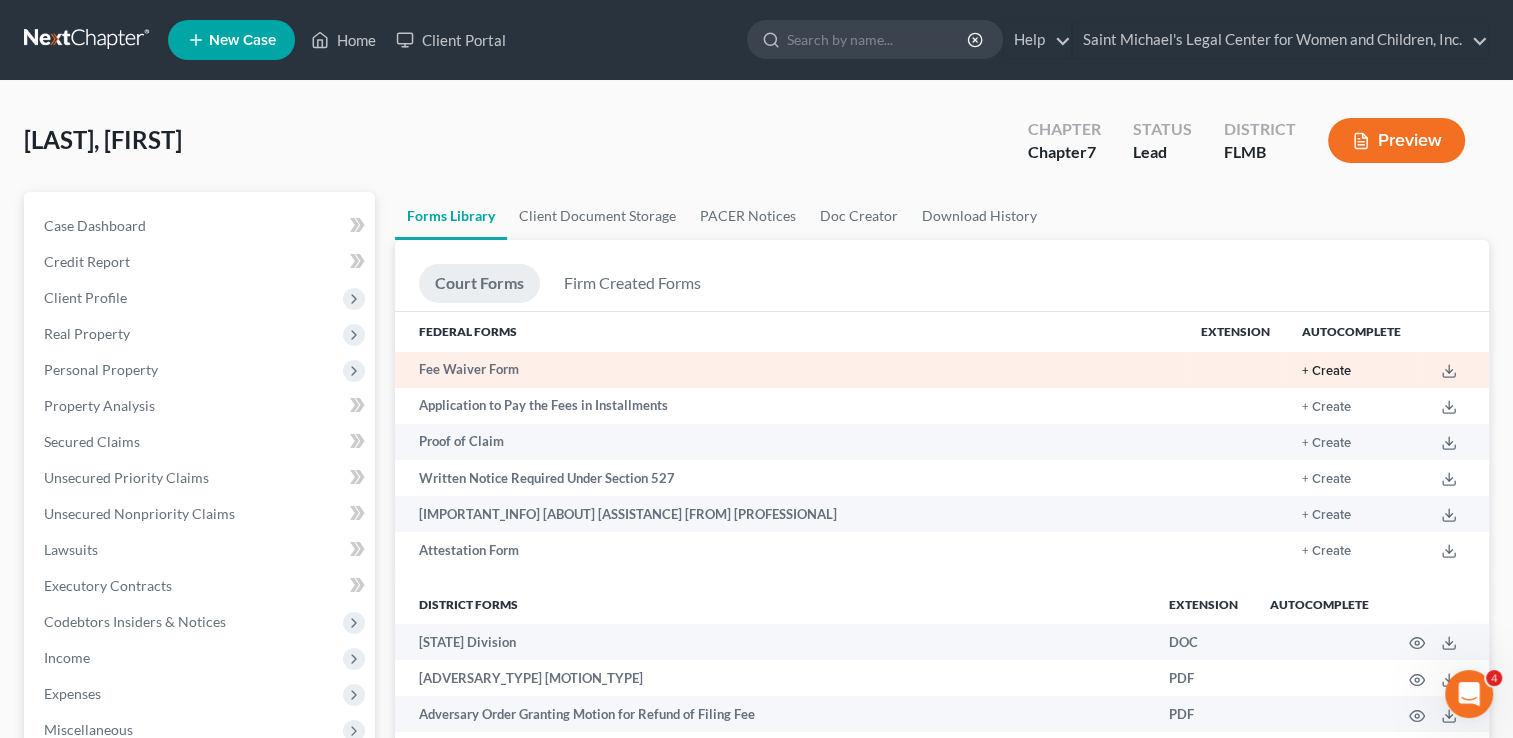 click on "+ Create" at bounding box center (1326, 371) 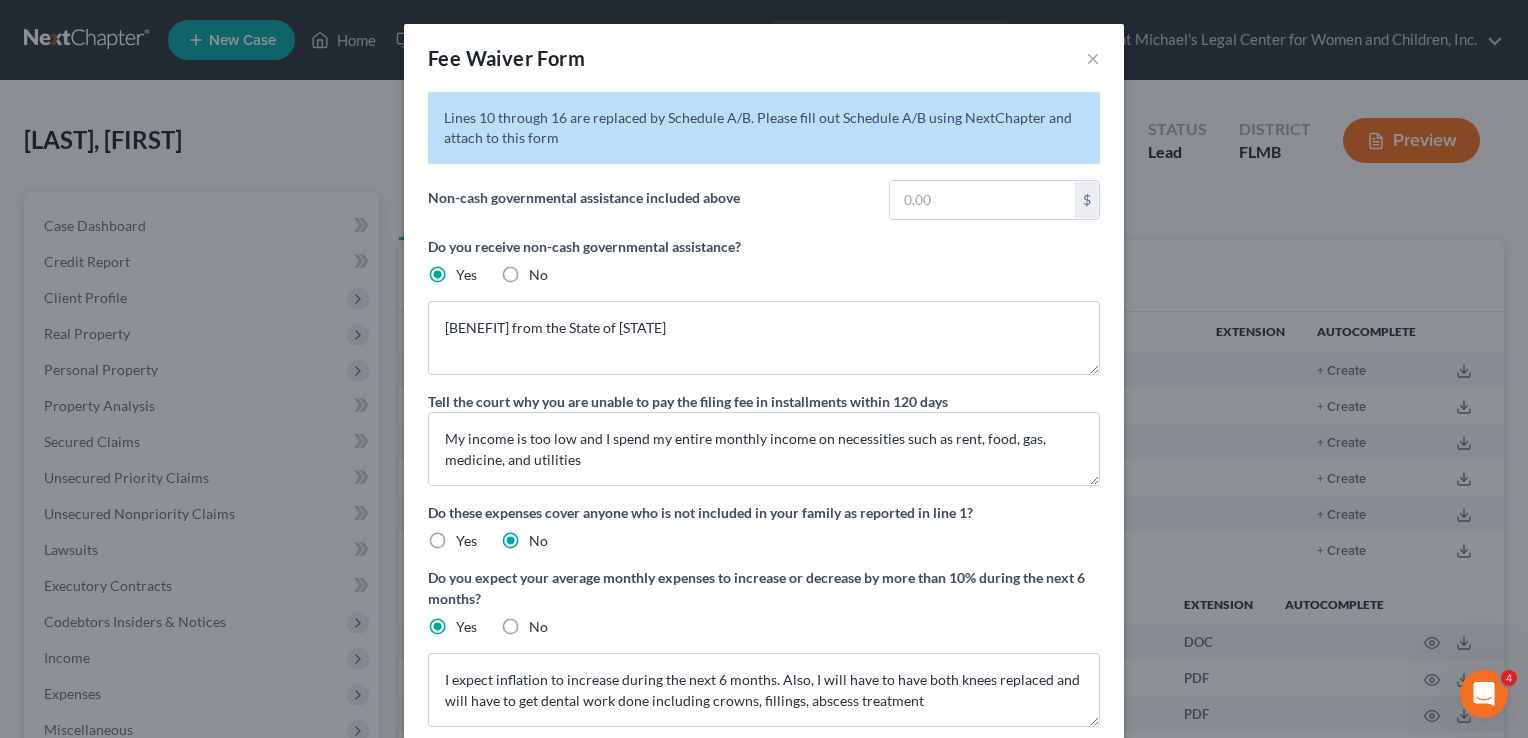 scroll, scrollTop: 508, scrollLeft: 0, axis: vertical 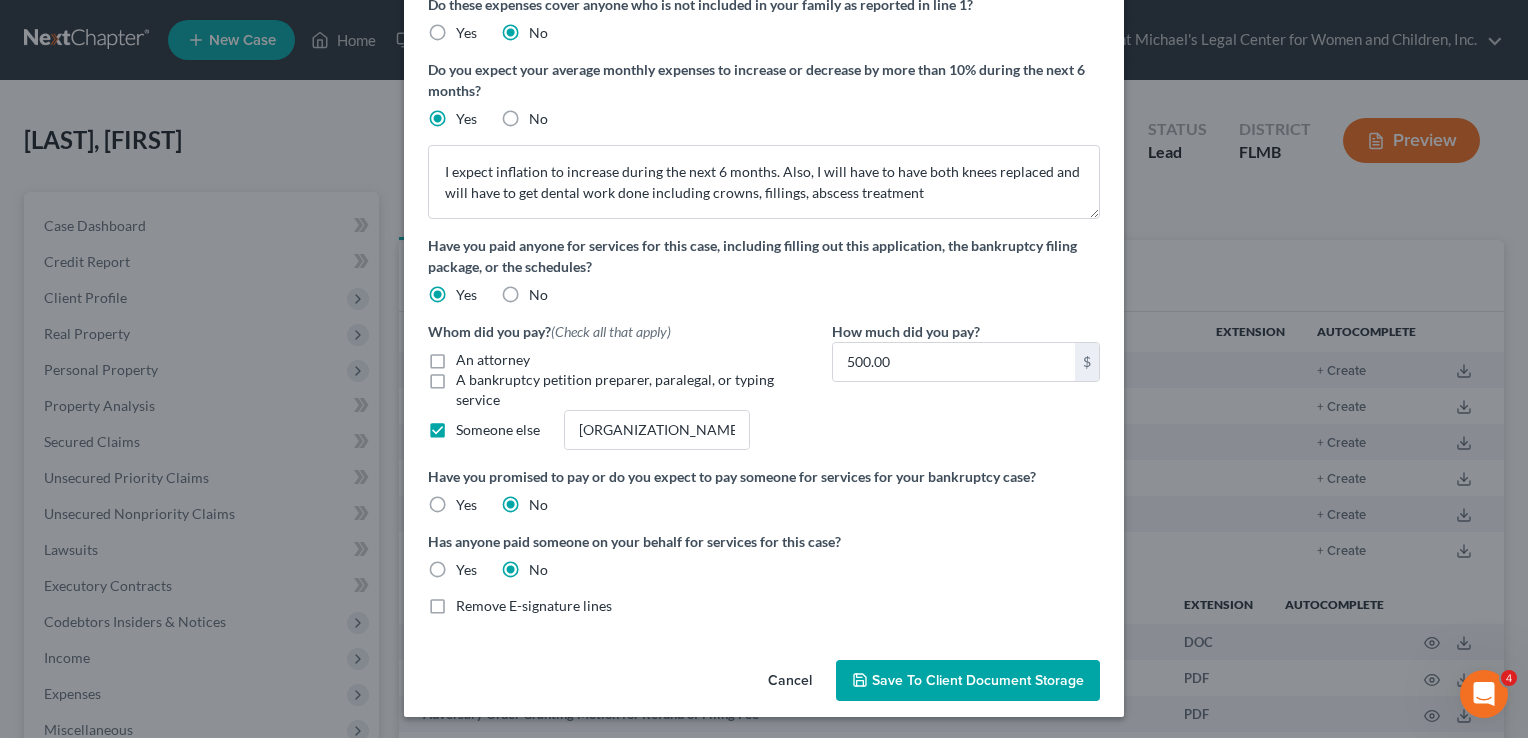 click on "Remove E-signature lines" at bounding box center [534, 606] 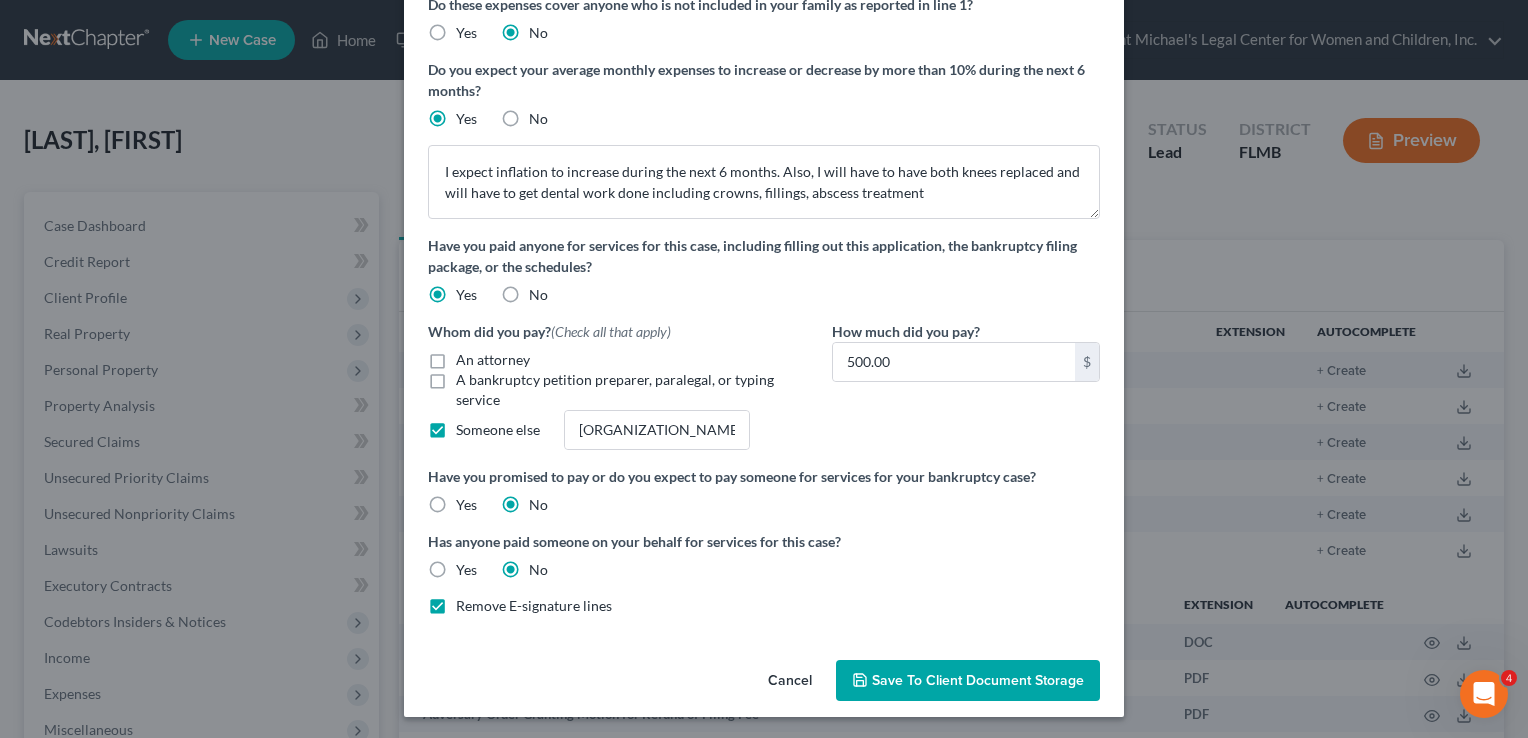 click on "Save to Client Document Storage" at bounding box center (968, 681) 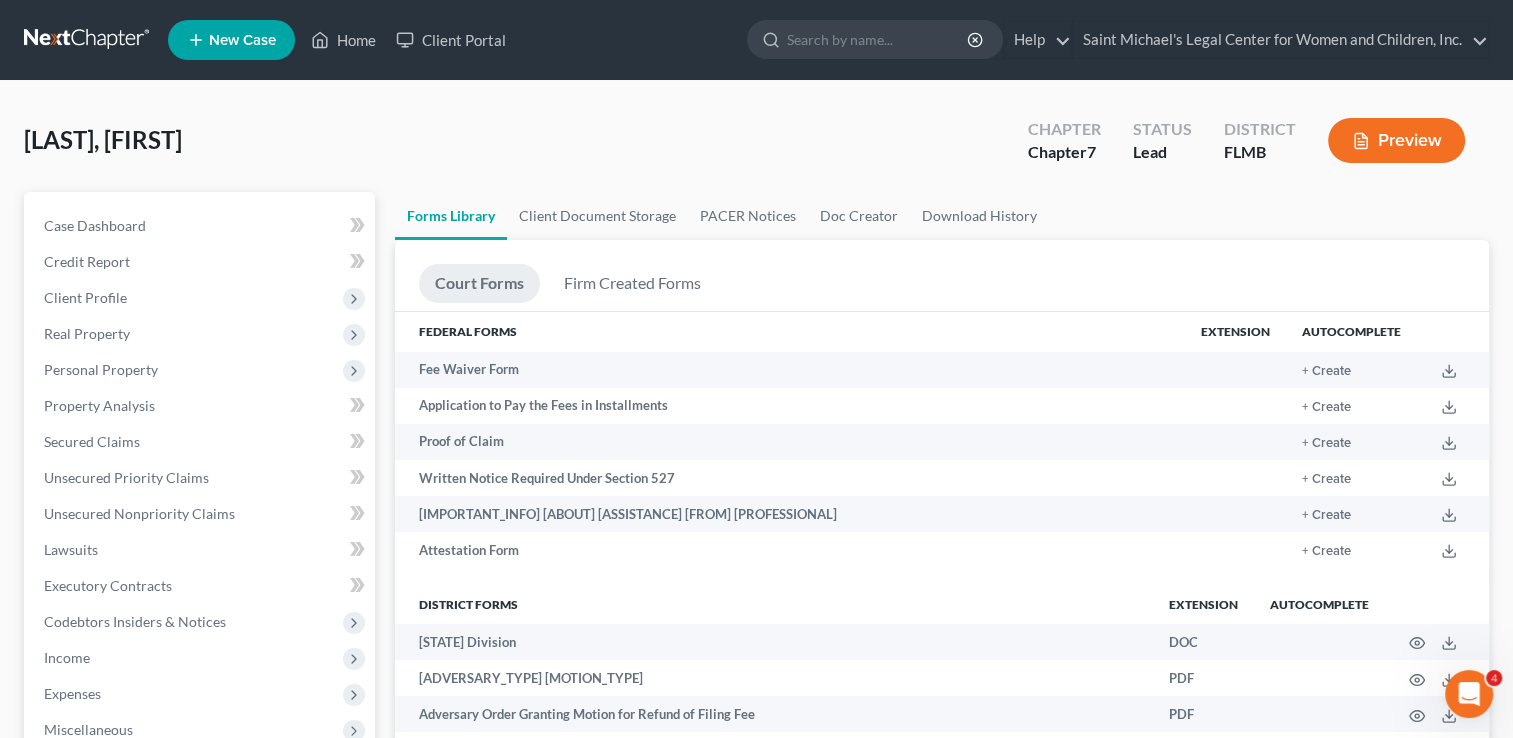 click on "Forms Library
Client Document Storage
PACER Notices
Doc Creator
Download History" at bounding box center [942, 216] 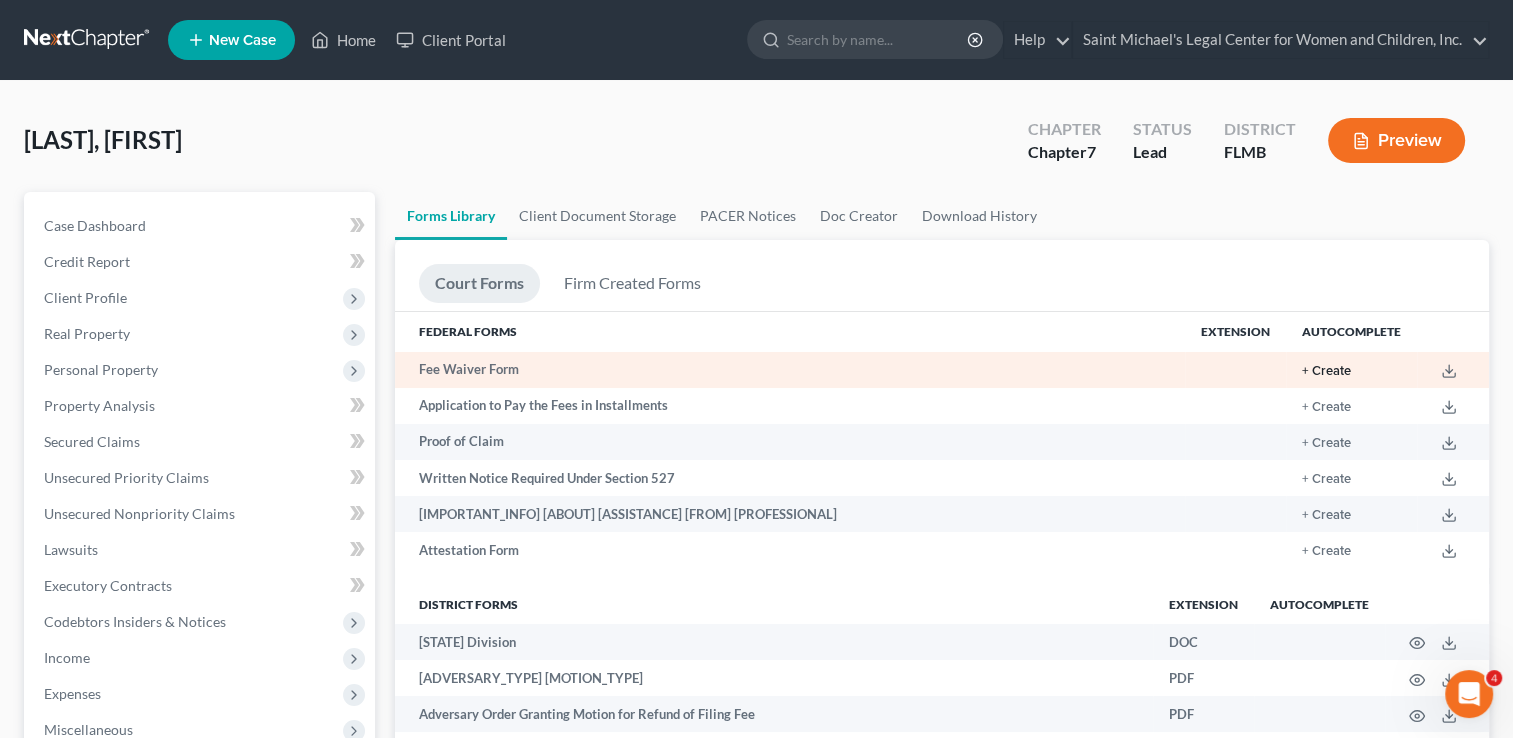 click on "+ Create" at bounding box center [1326, 371] 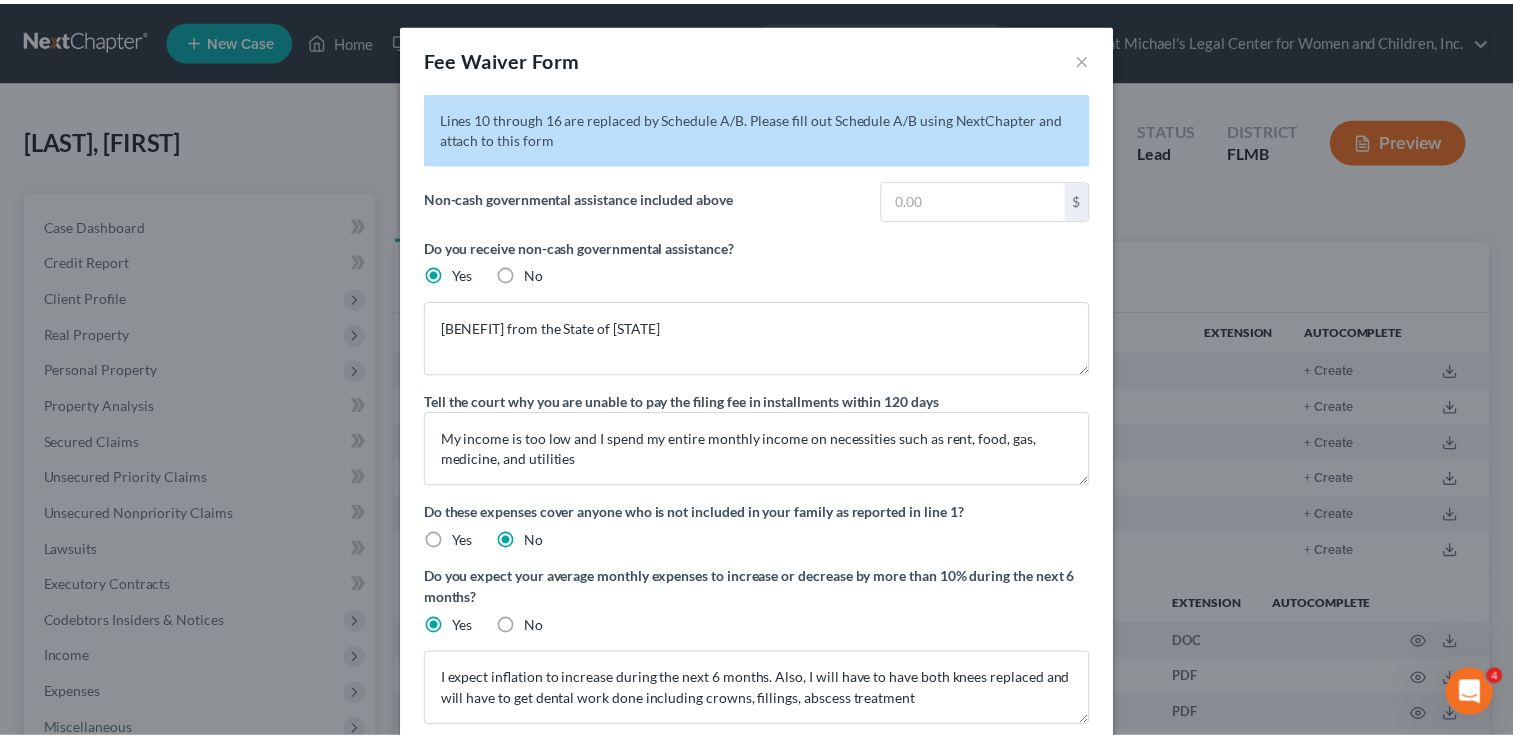 scroll, scrollTop: 508, scrollLeft: 0, axis: vertical 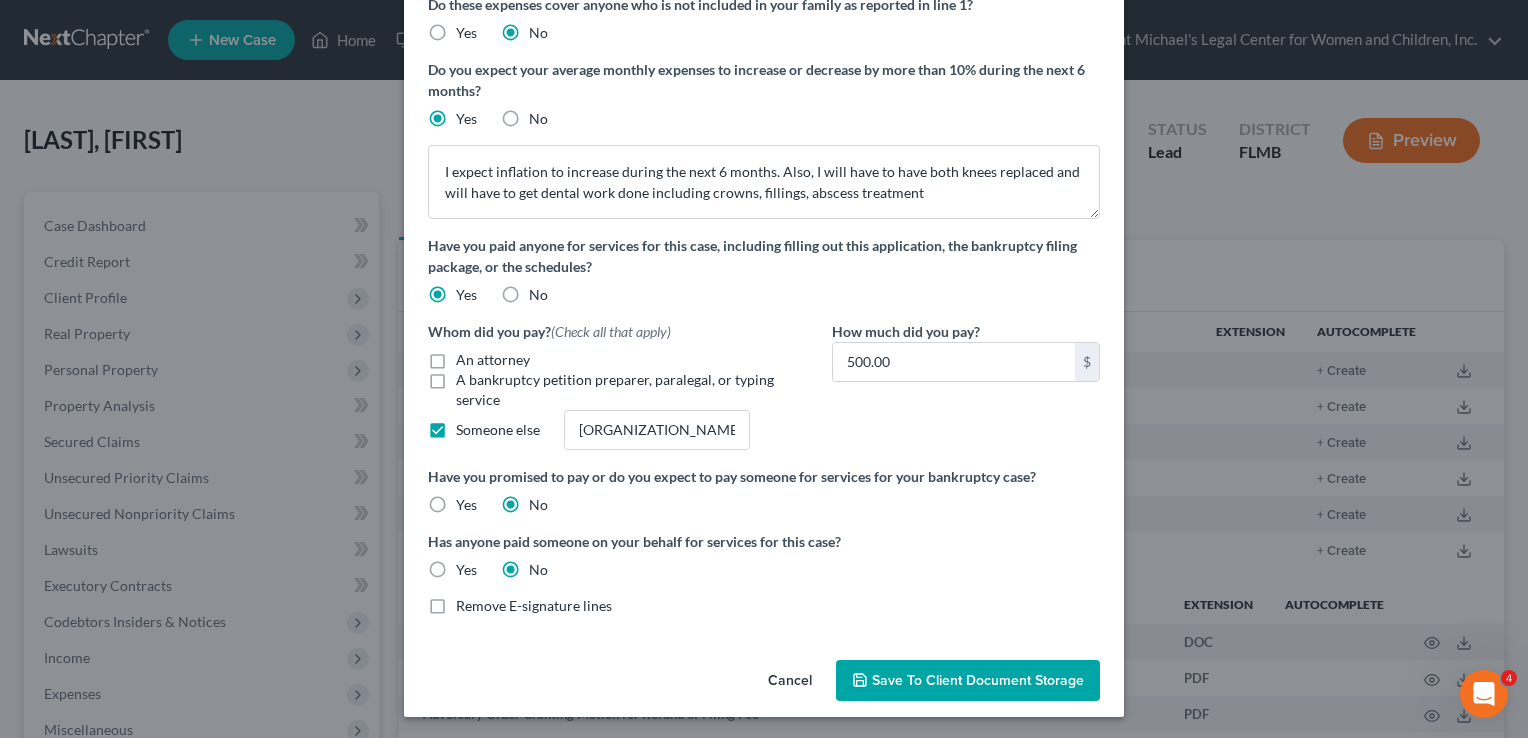 click on "Cancel" at bounding box center [790, 682] 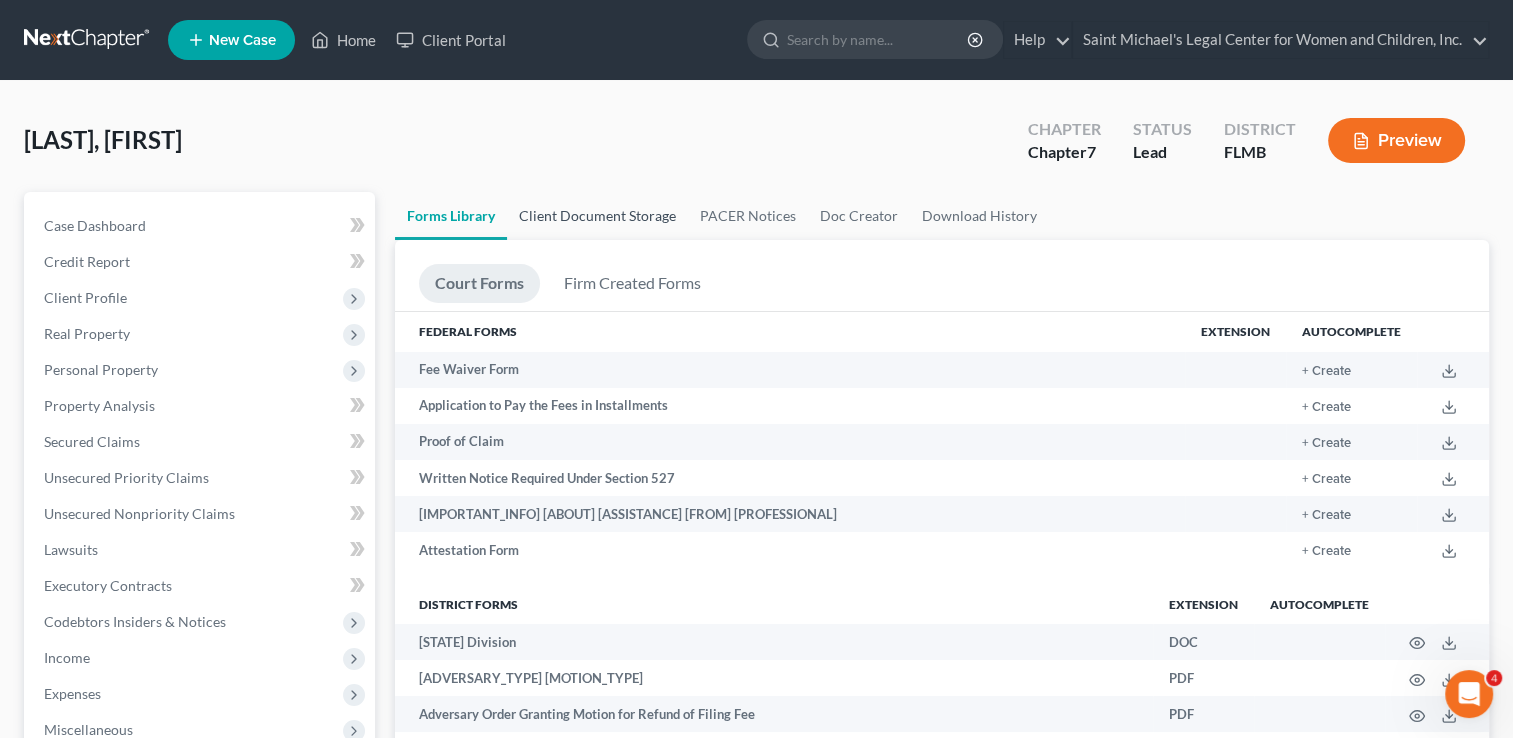click on "Client Document Storage" at bounding box center [597, 216] 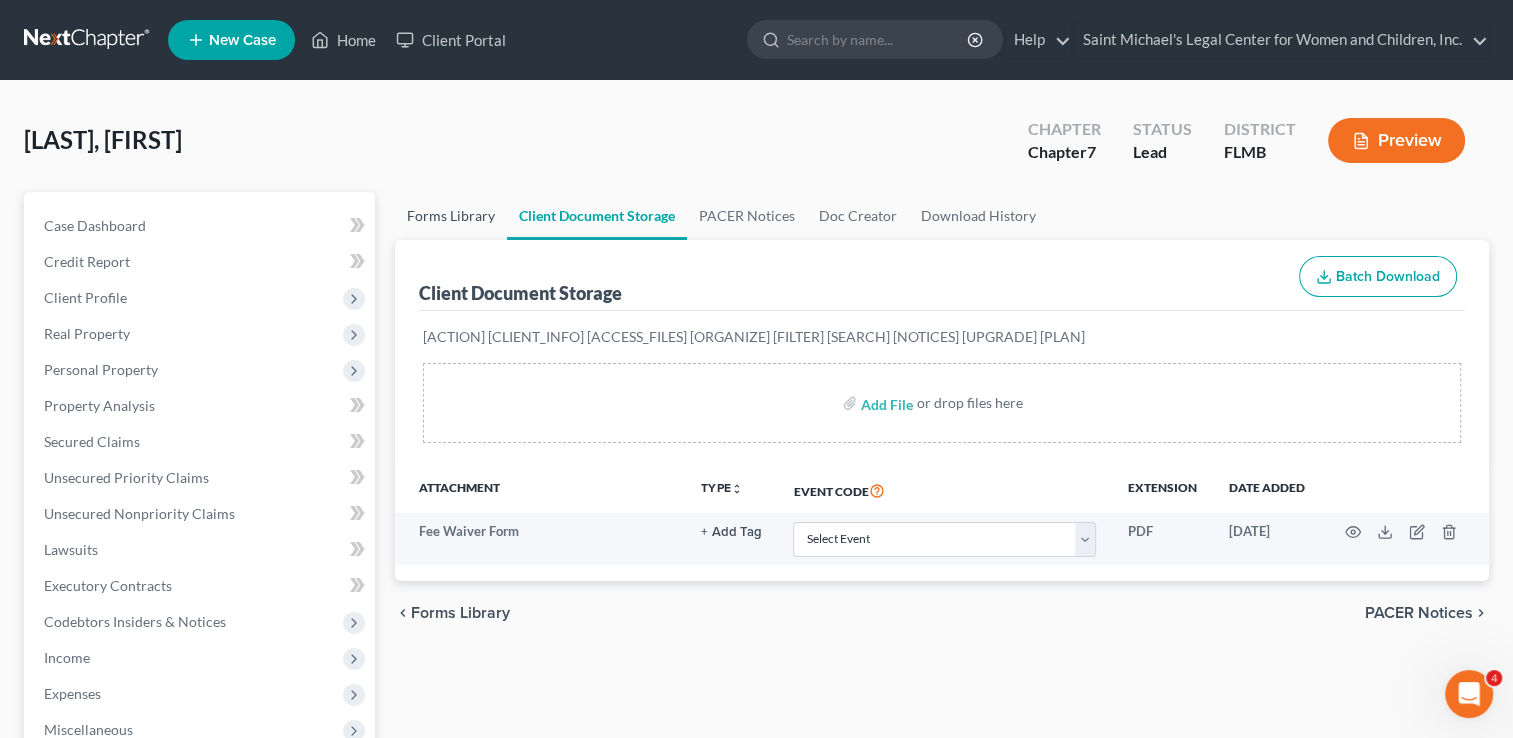 click on "Forms Library" at bounding box center (451, 216) 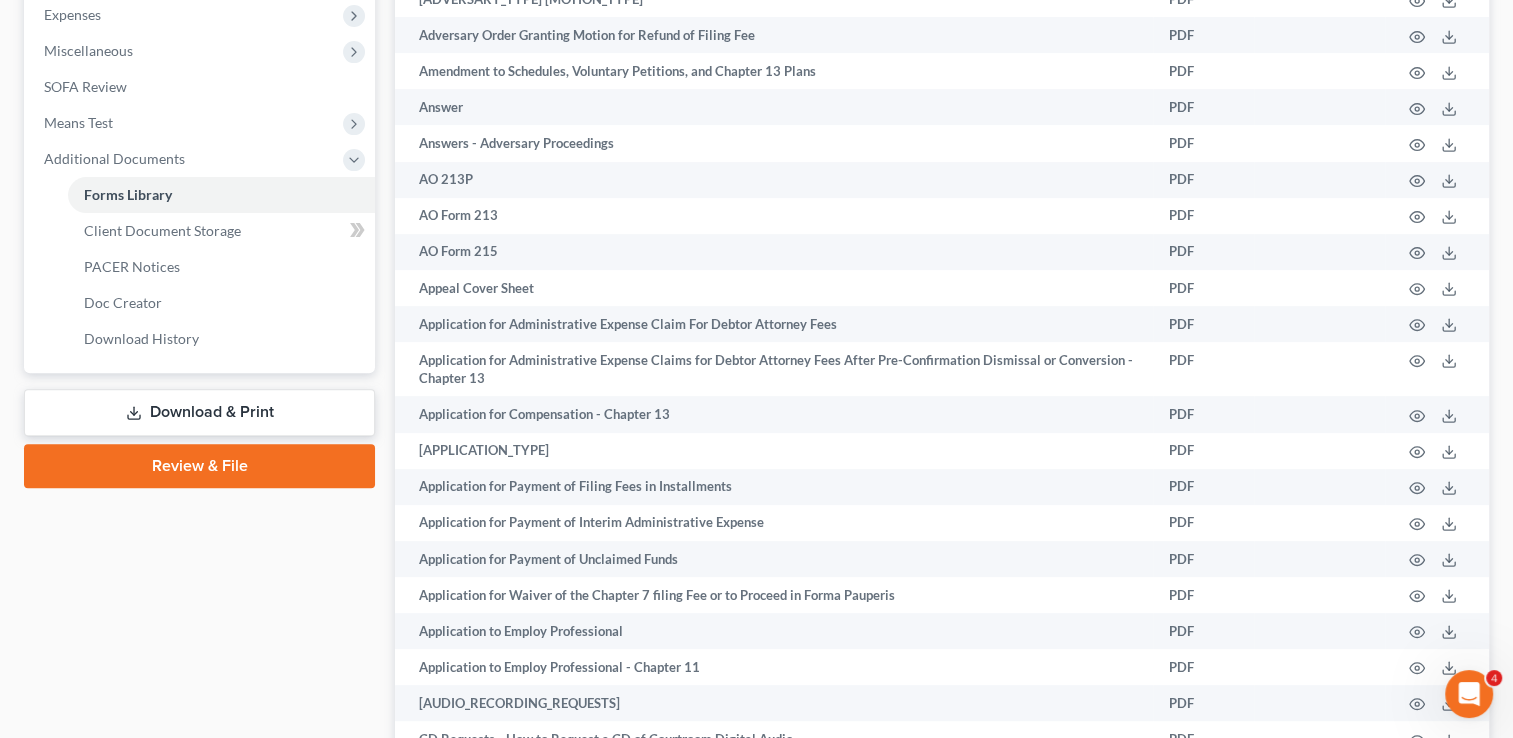 scroll, scrollTop: 696, scrollLeft: 0, axis: vertical 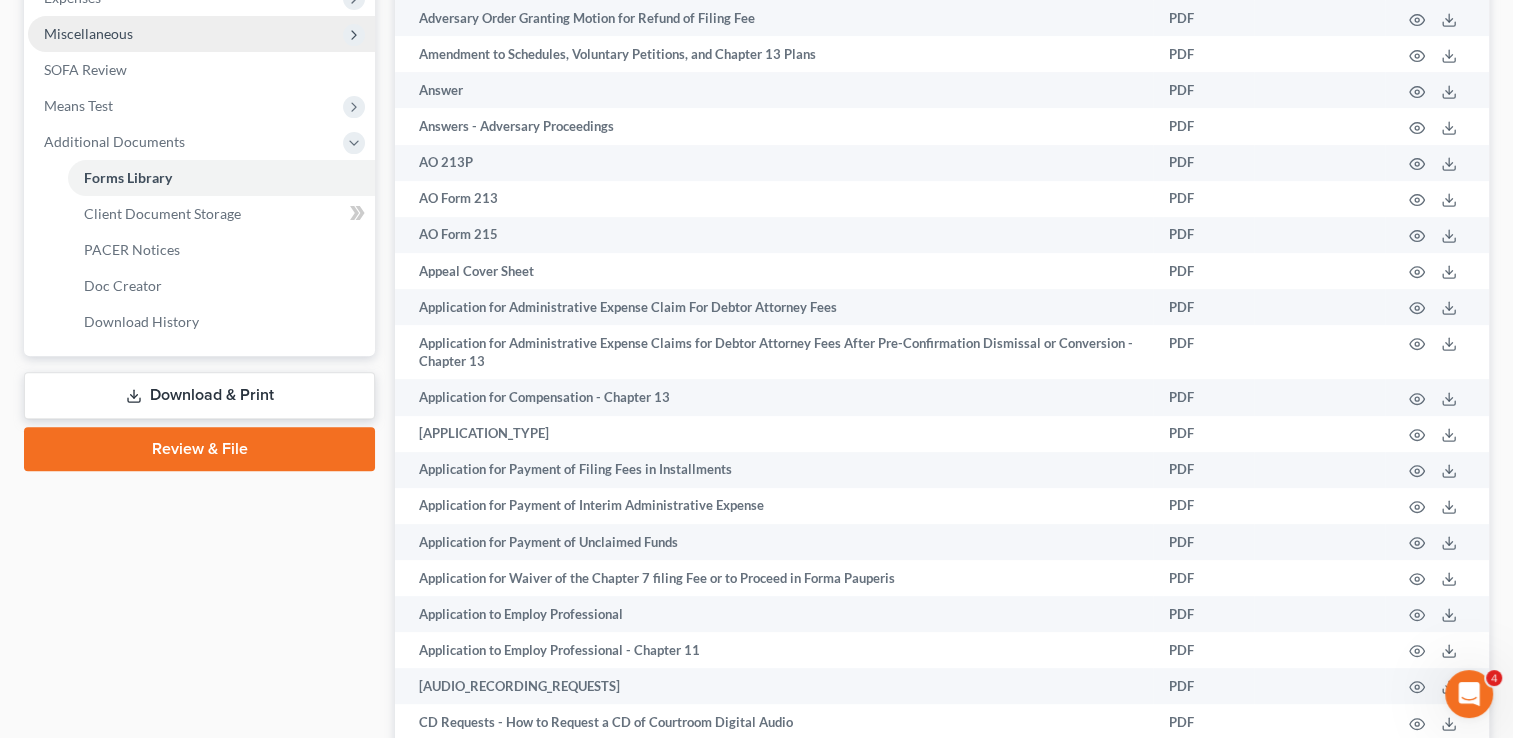 click on "Miscellaneous" at bounding box center [0, 0] 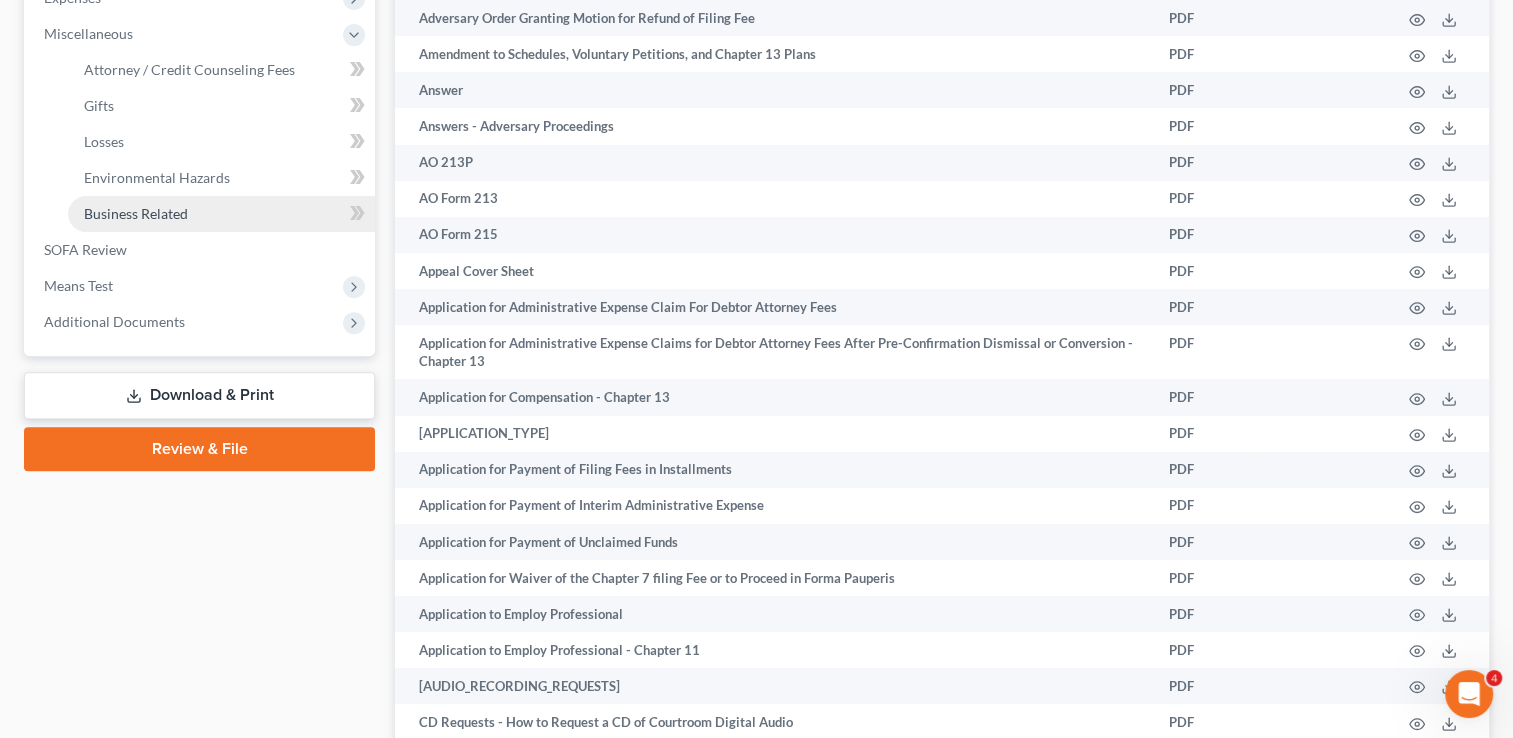 click on "Business Related" at bounding box center (0, 0) 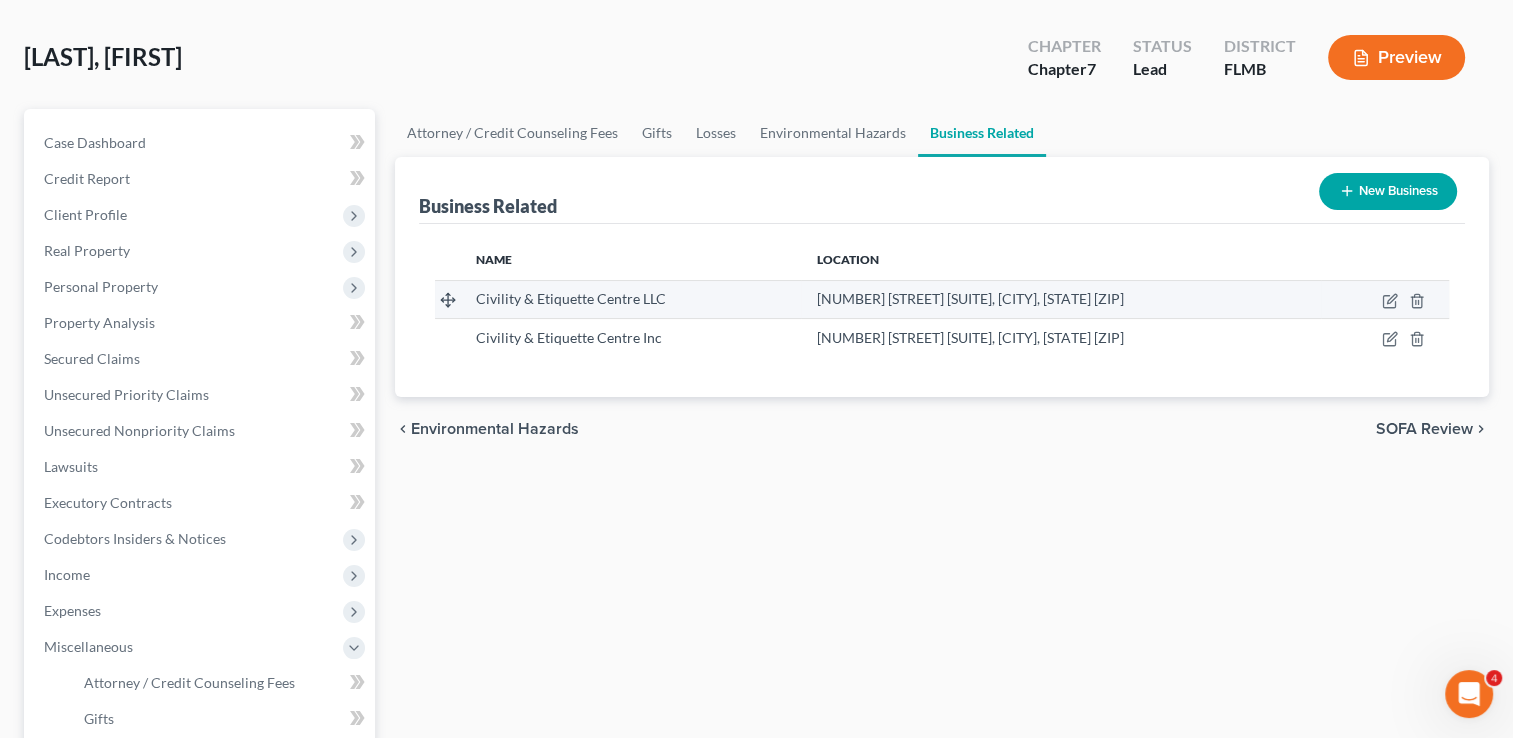 scroll, scrollTop: 0, scrollLeft: 0, axis: both 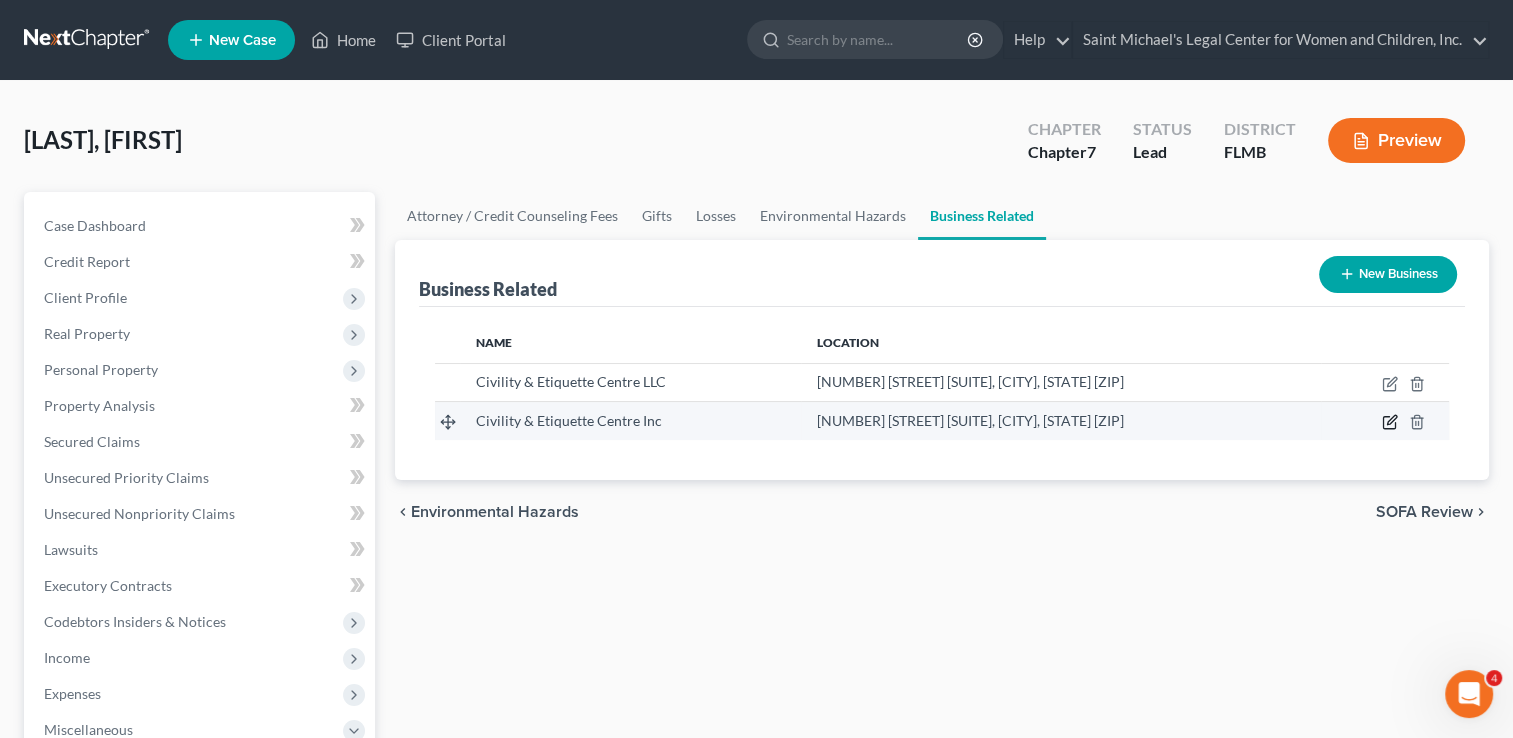 click at bounding box center [1390, 384] 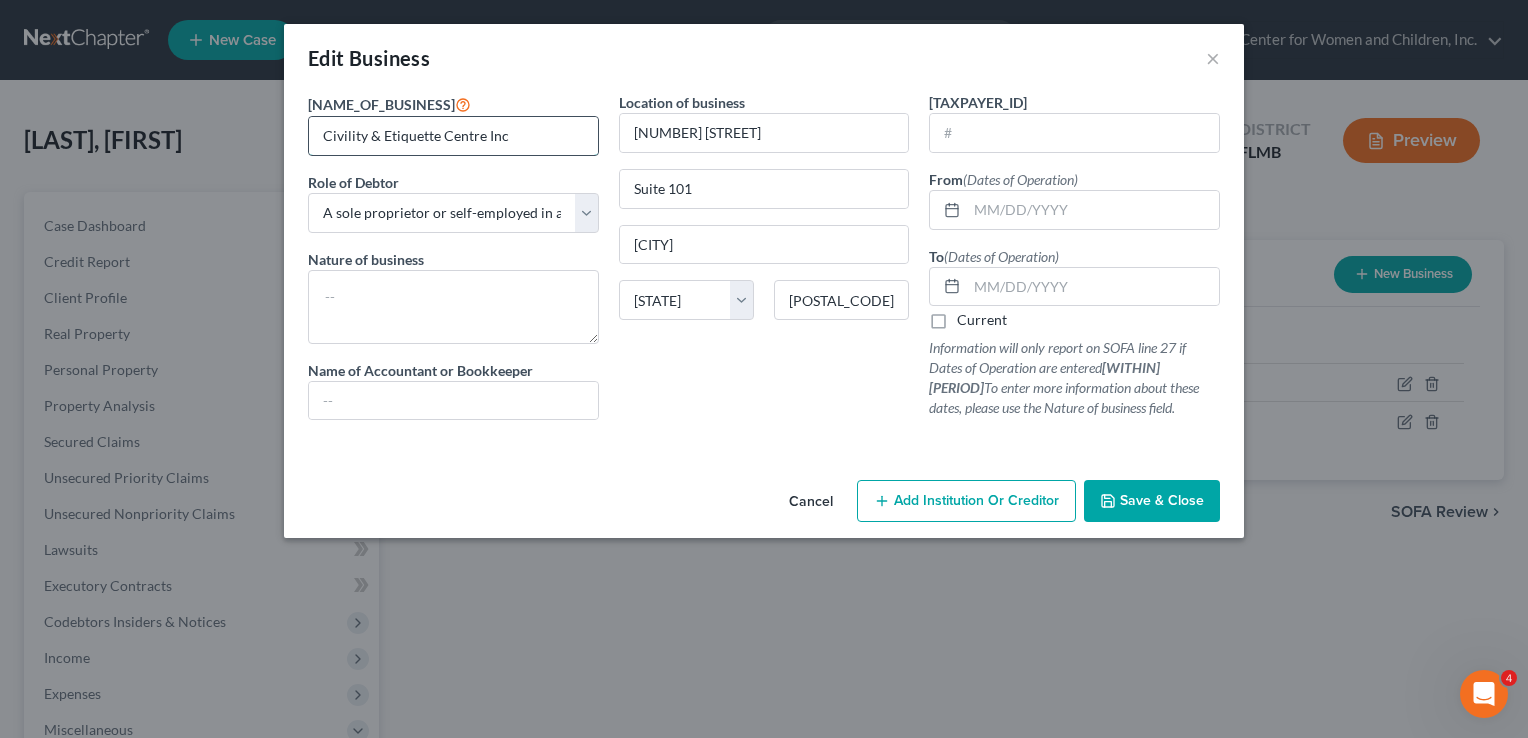 click on "Civility & Etiquette Centre Inc" at bounding box center (453, 136) 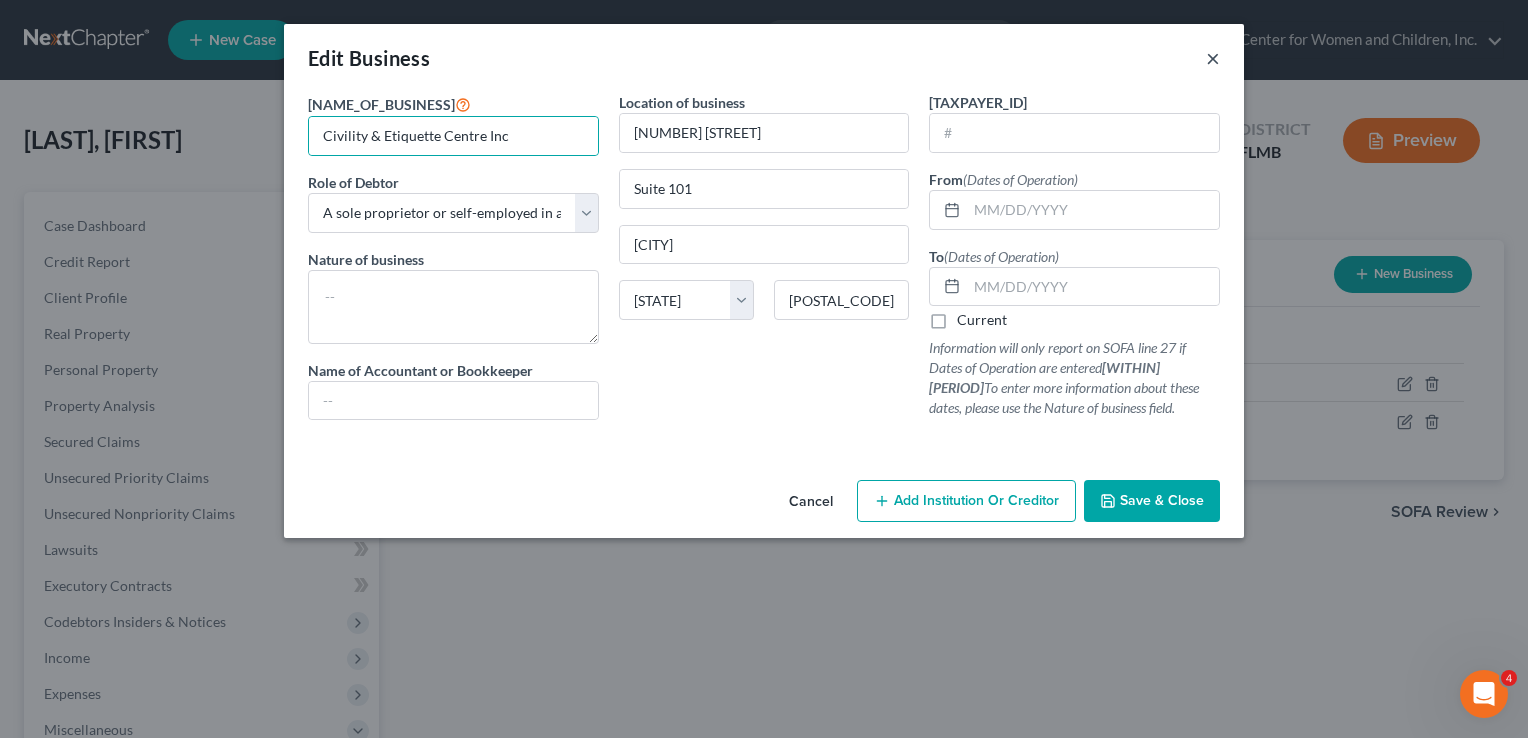 click on "×" at bounding box center [1213, 58] 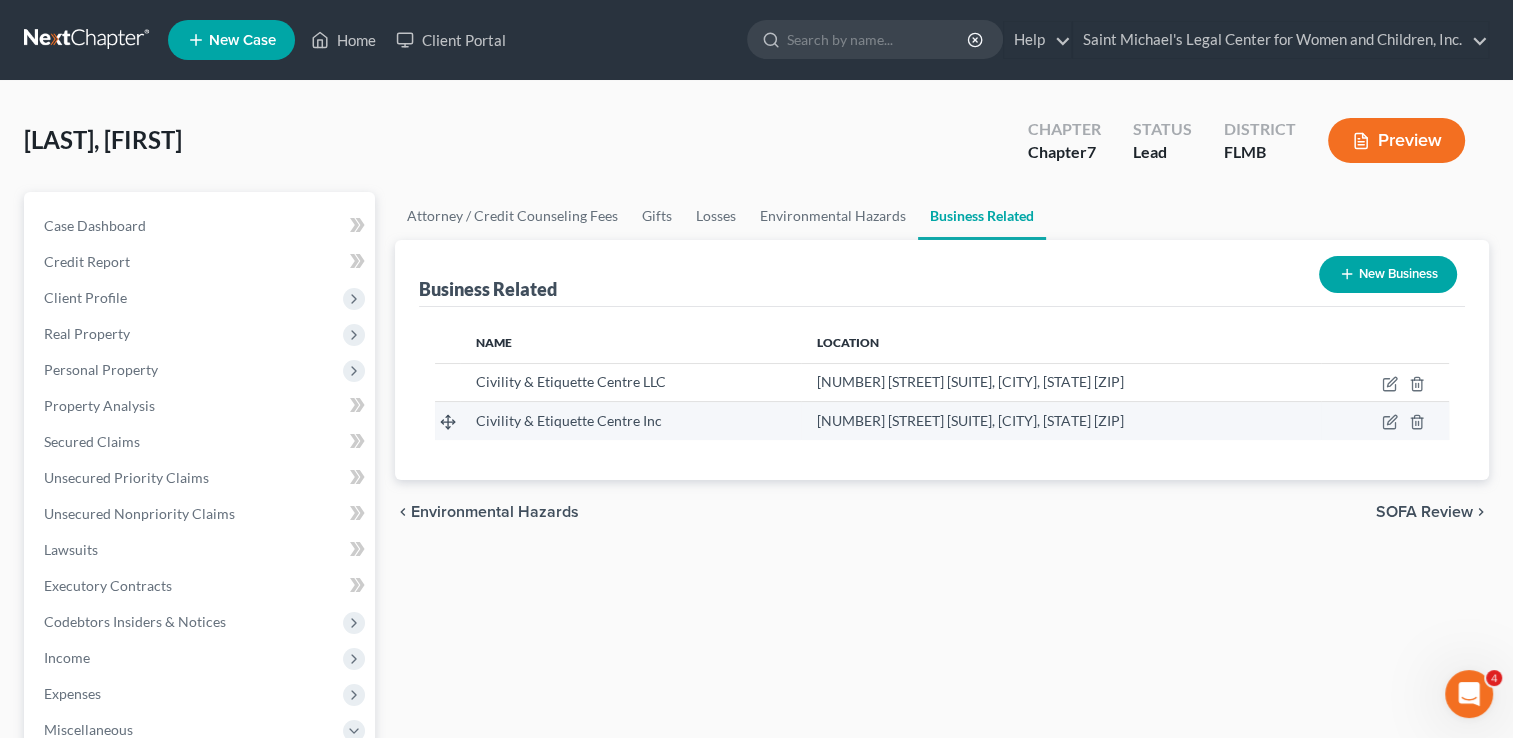 click at bounding box center [1385, 382] 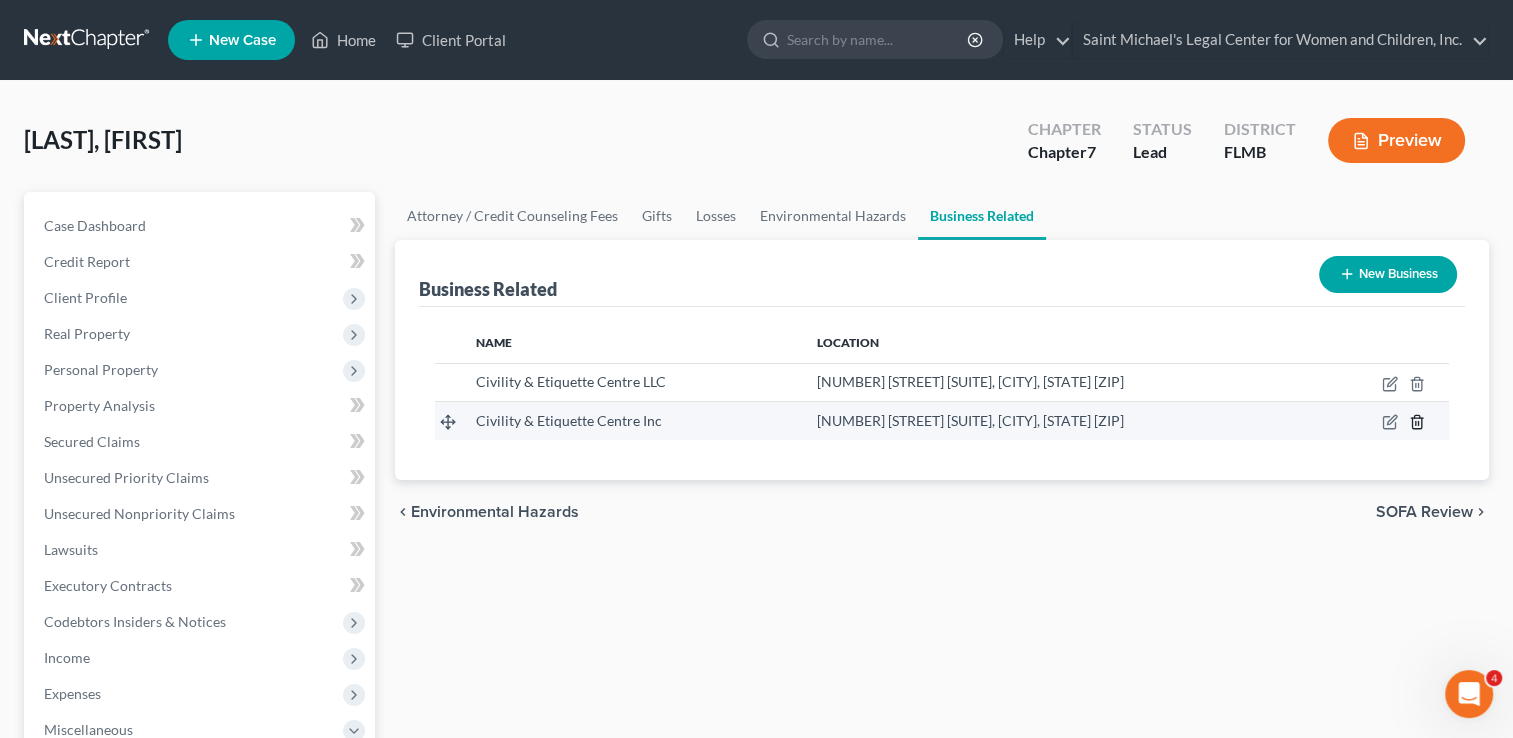 click at bounding box center [1417, 384] 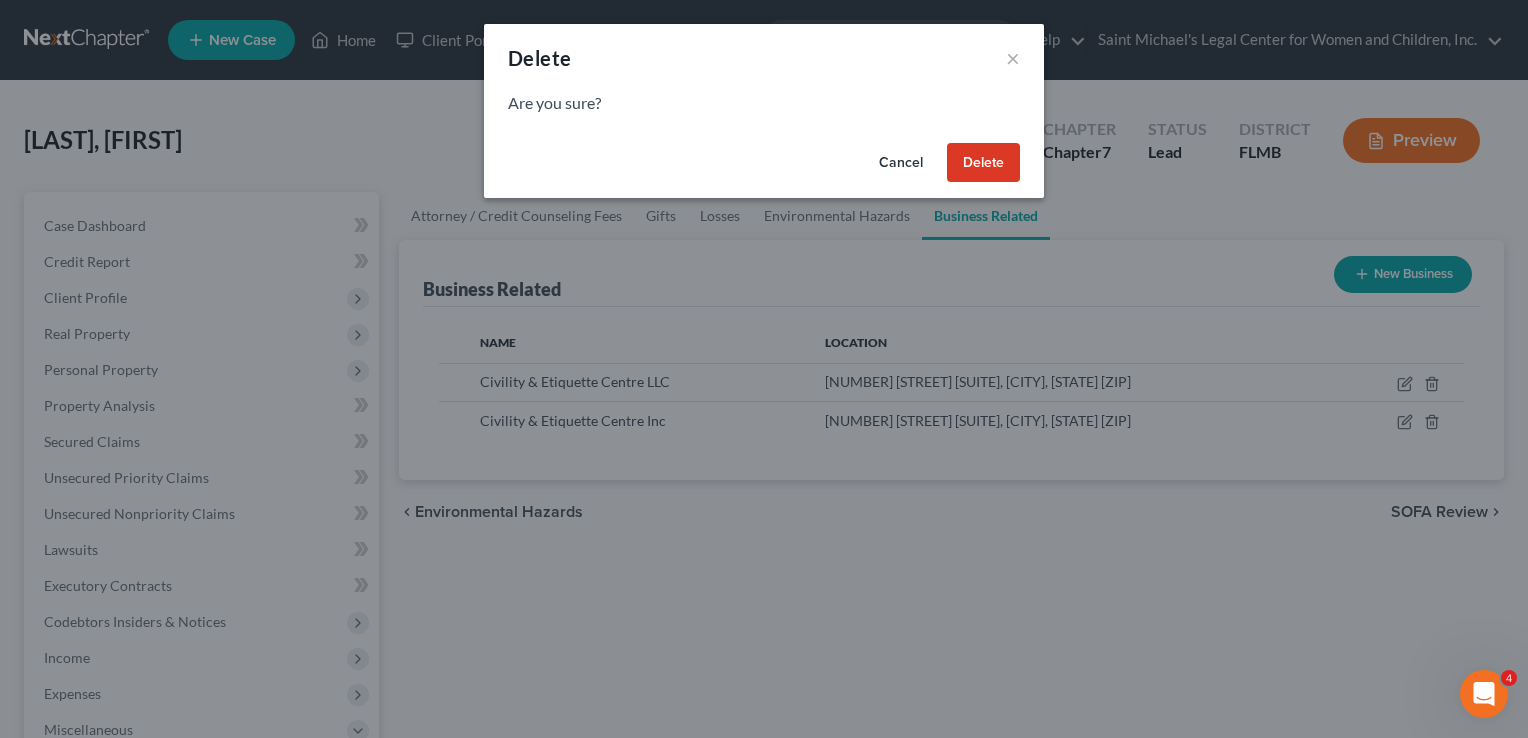 click on "Delete" at bounding box center (983, 163) 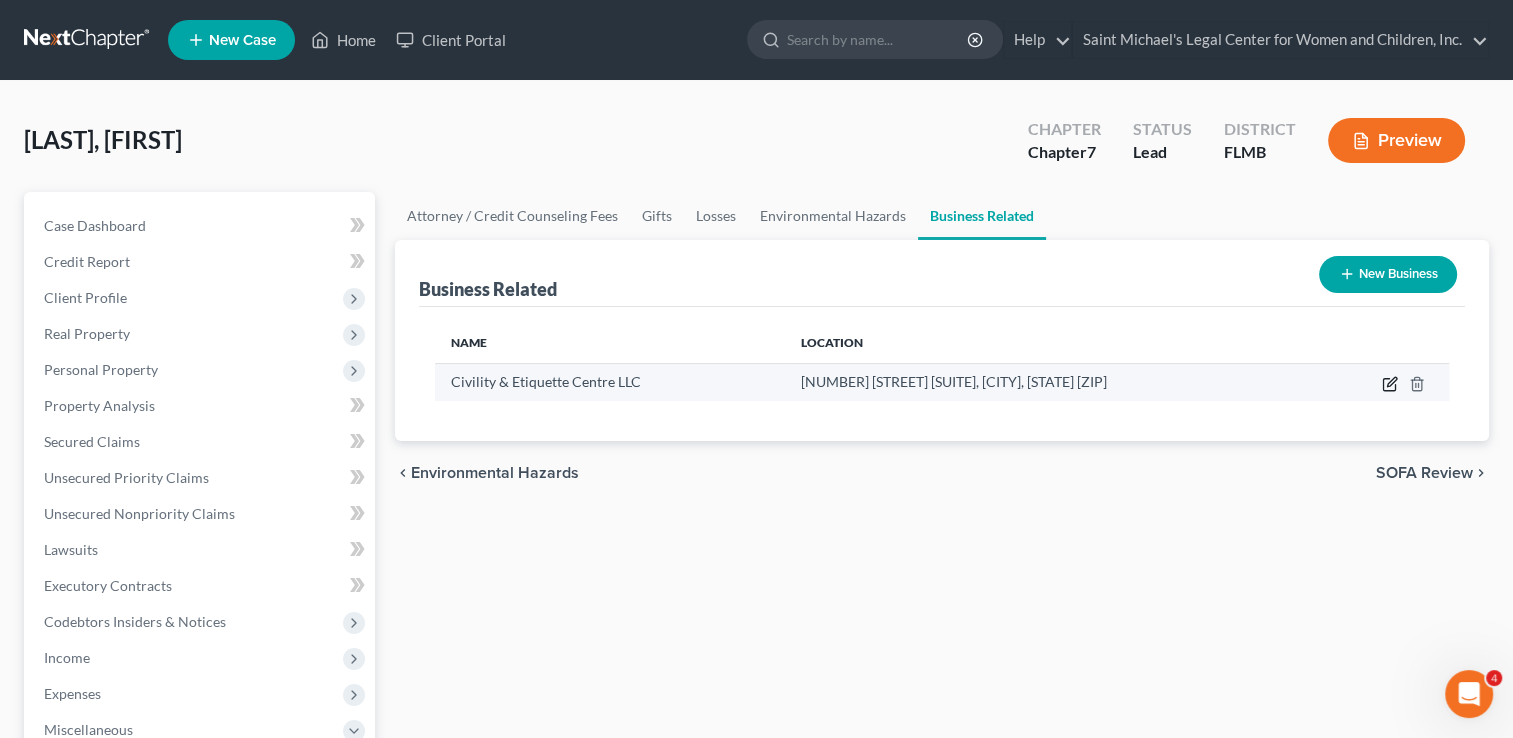 click at bounding box center [1391, 381] 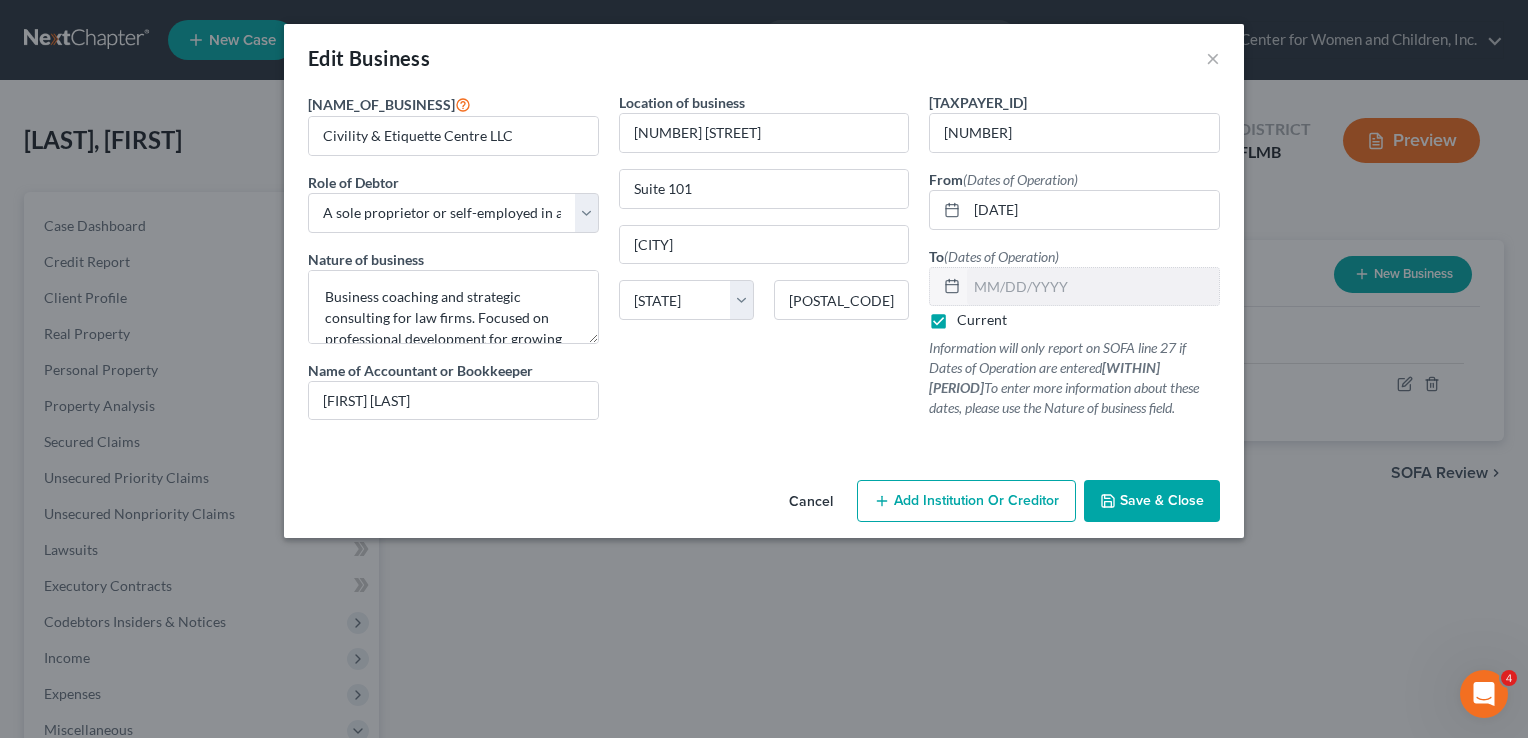 click on "Current" at bounding box center (982, 320) 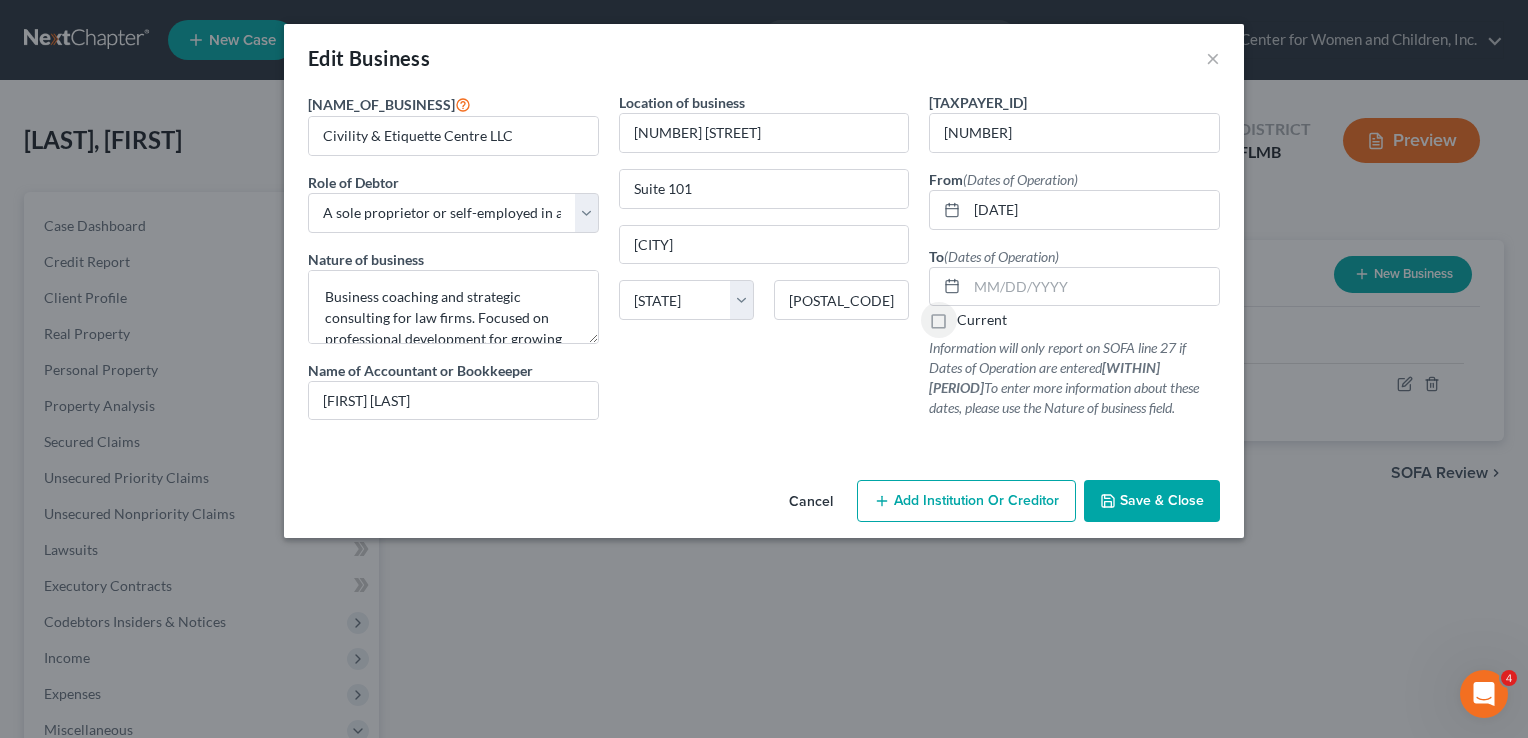 click on "Current" at bounding box center (982, 320) 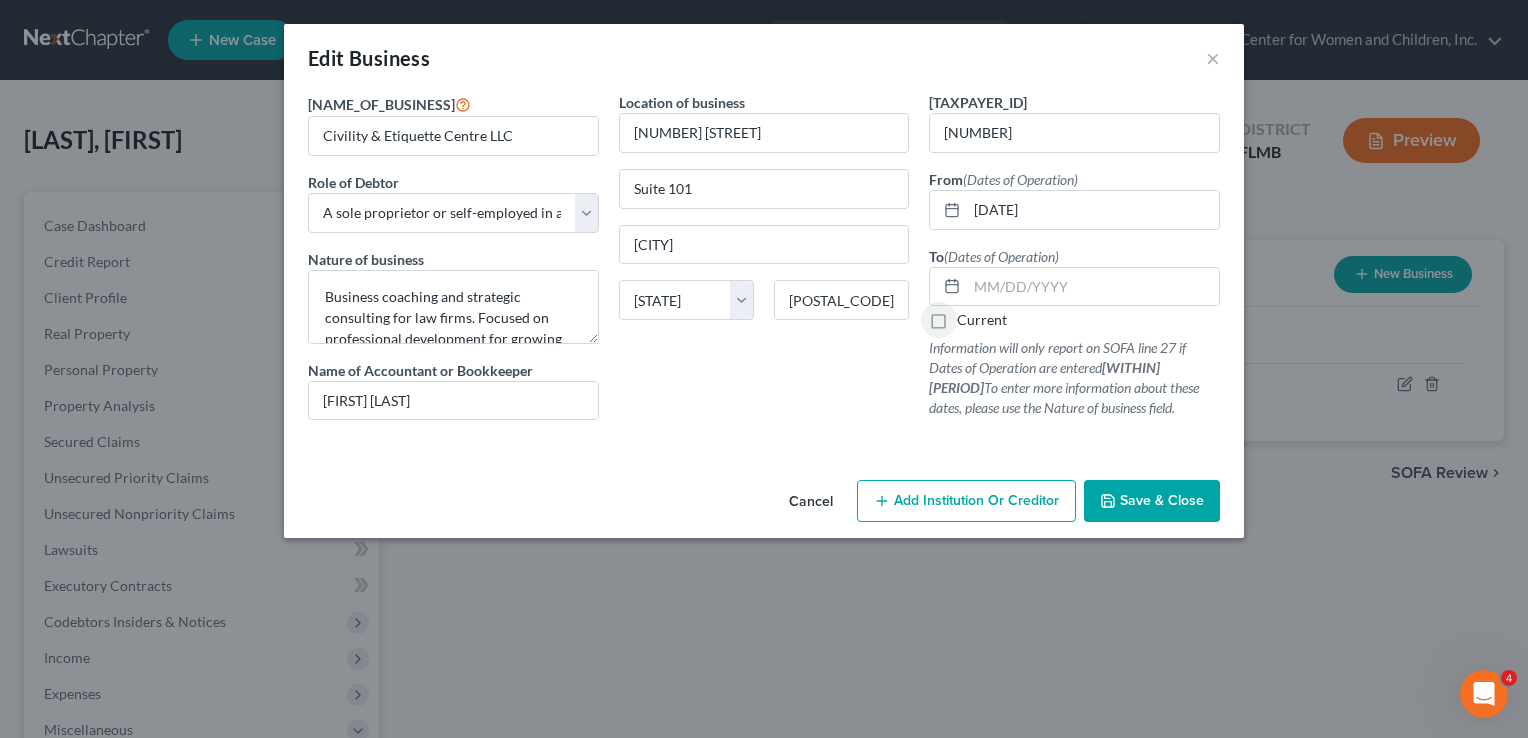 click on "Current" at bounding box center (971, 316) 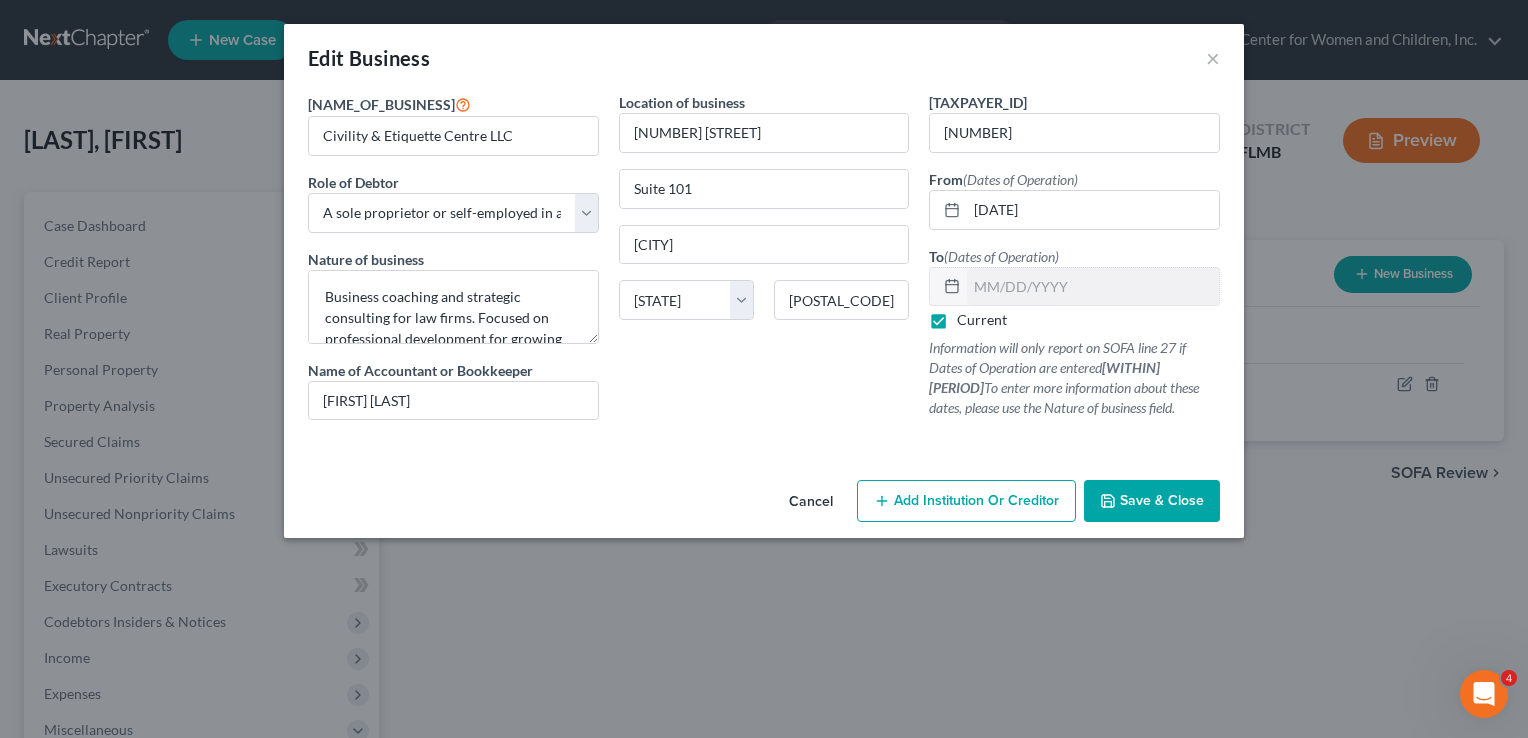 click on "Save & Close" at bounding box center (1162, 500) 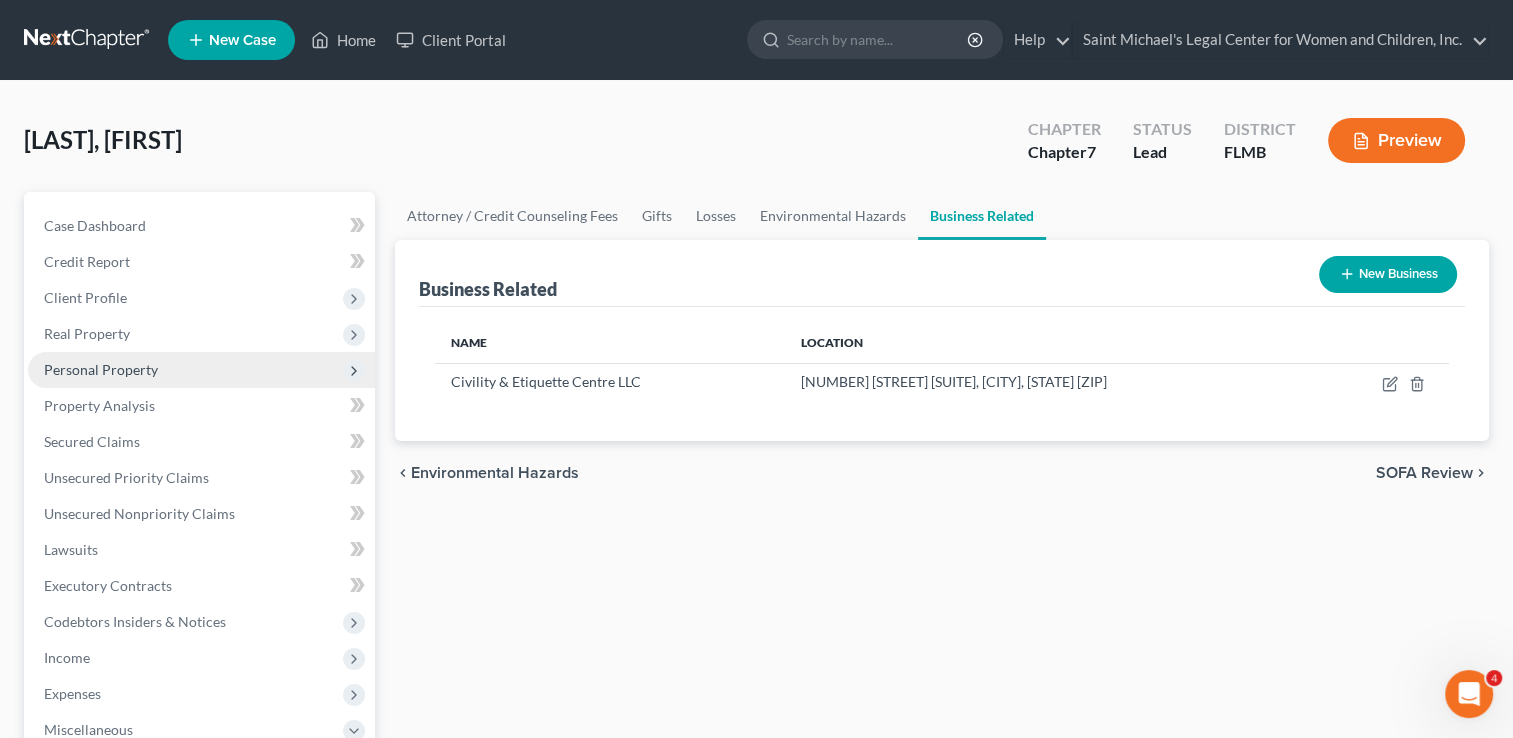 click on "Personal Property" at bounding box center (0, 0) 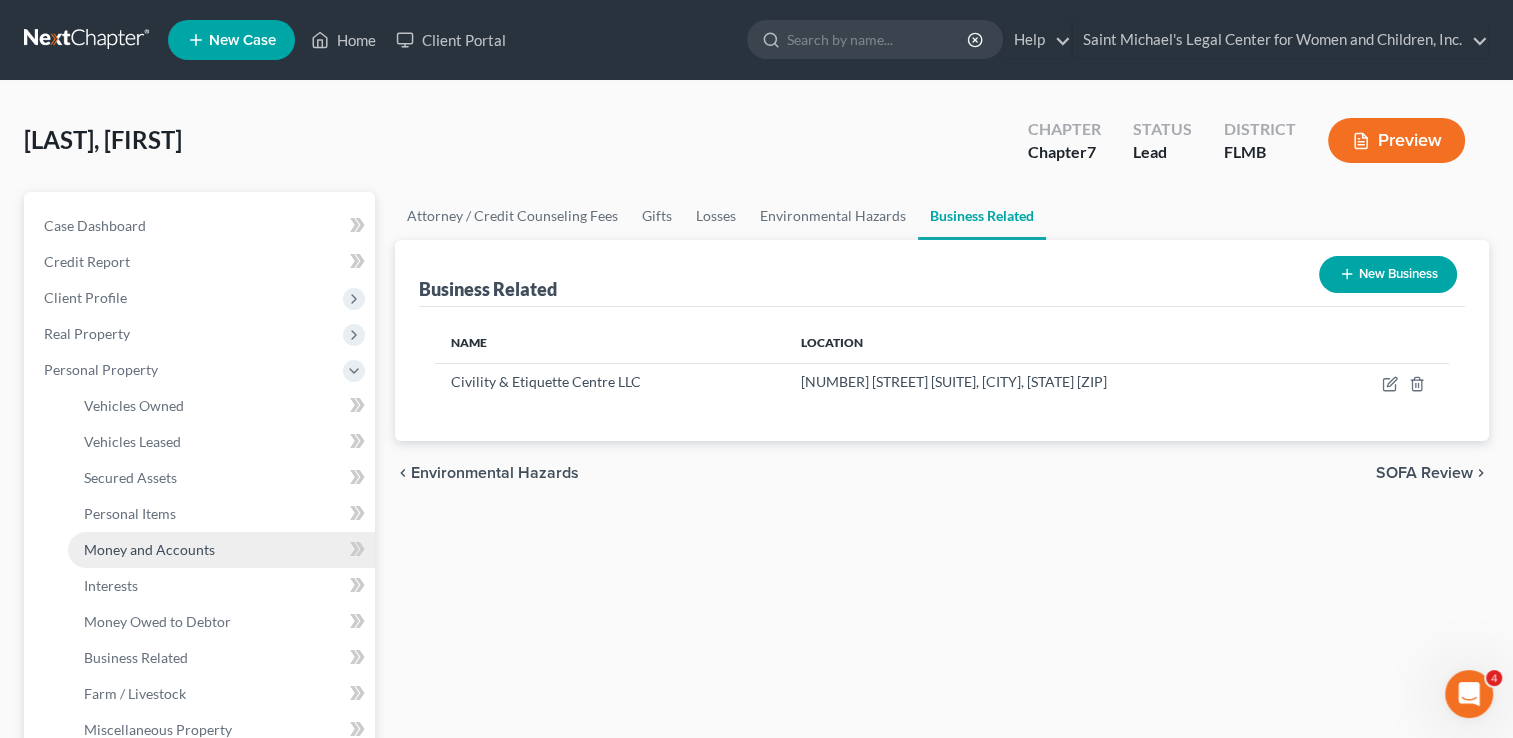 click on "Money and Accounts" at bounding box center [221, 550] 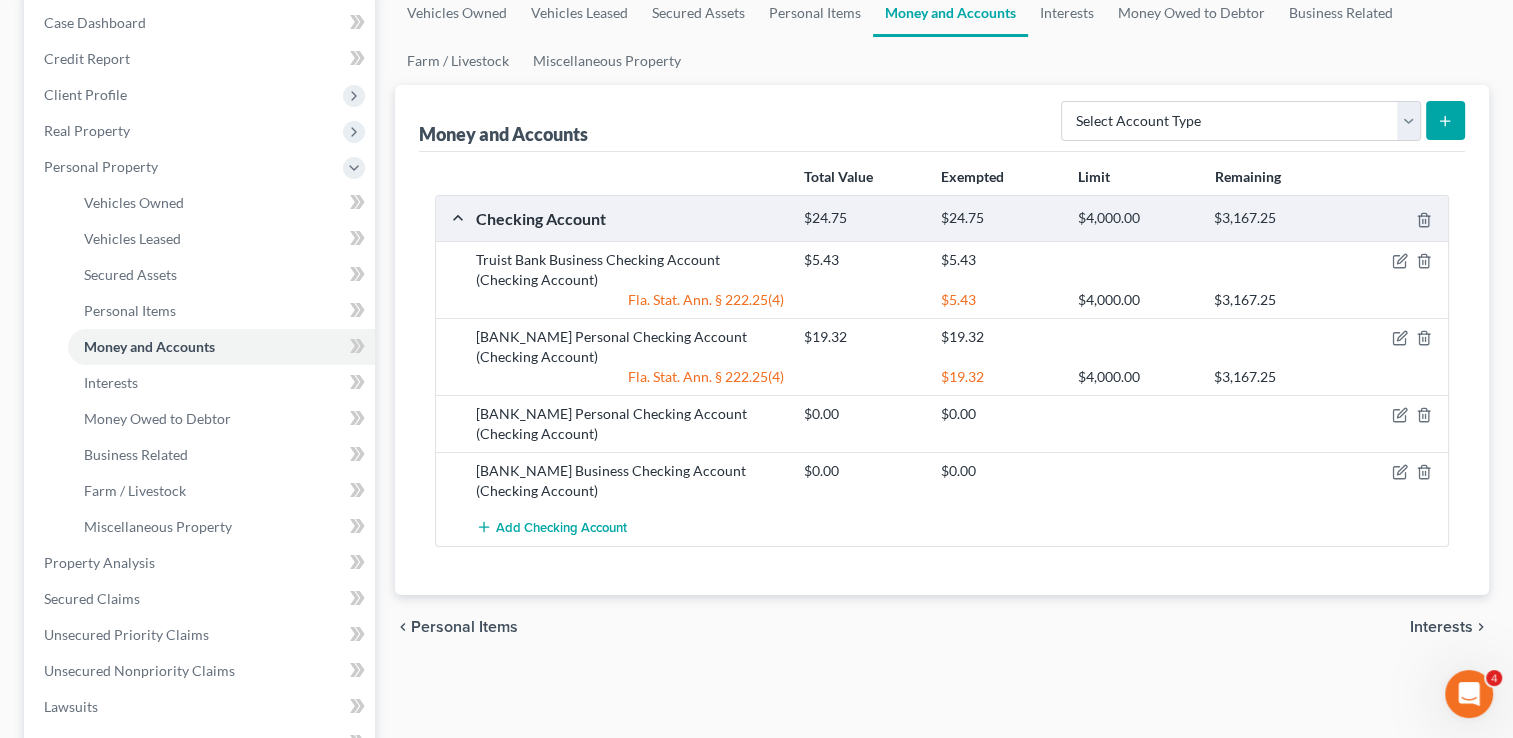 scroll, scrollTop: 206, scrollLeft: 0, axis: vertical 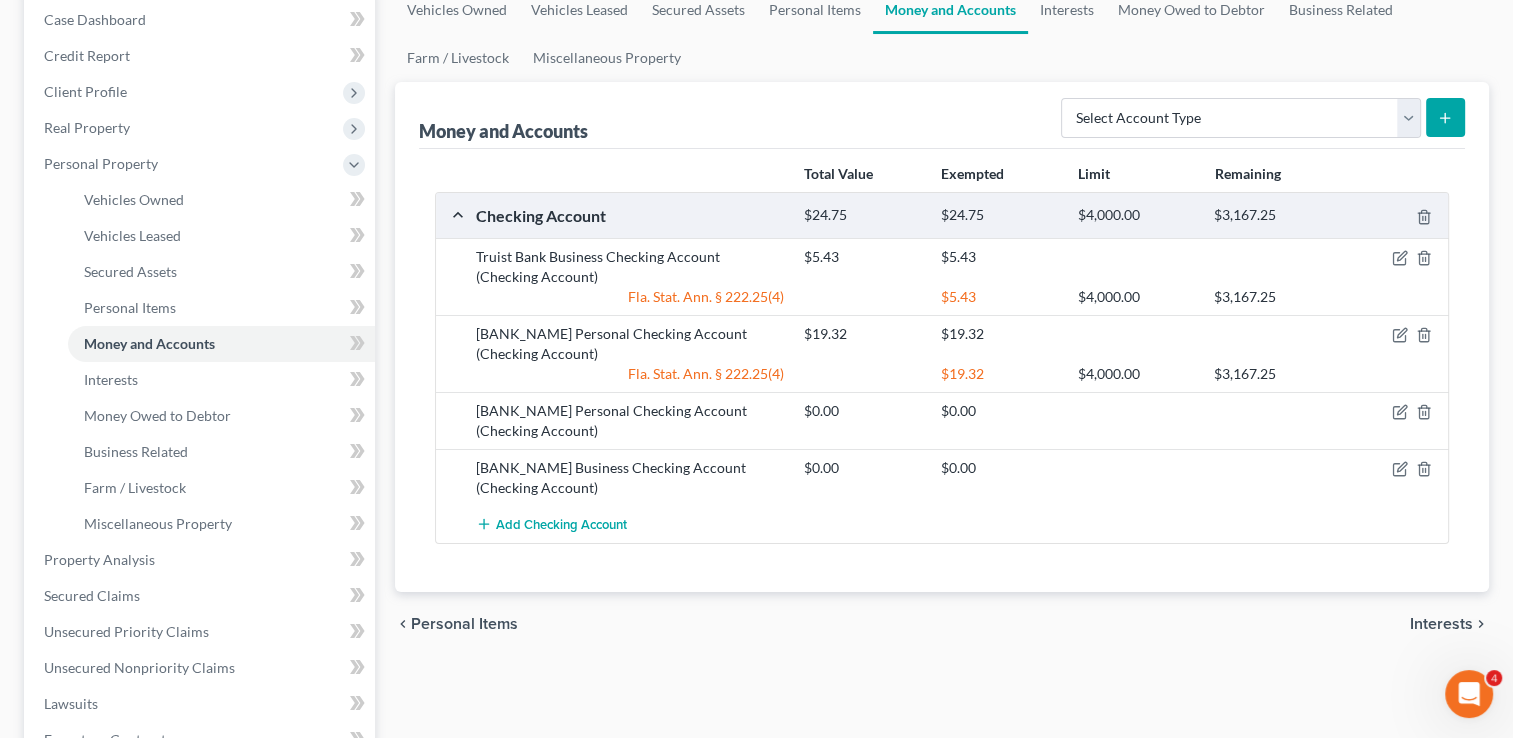 click on "$0.00 $0.00" at bounding box center (1122, 267) 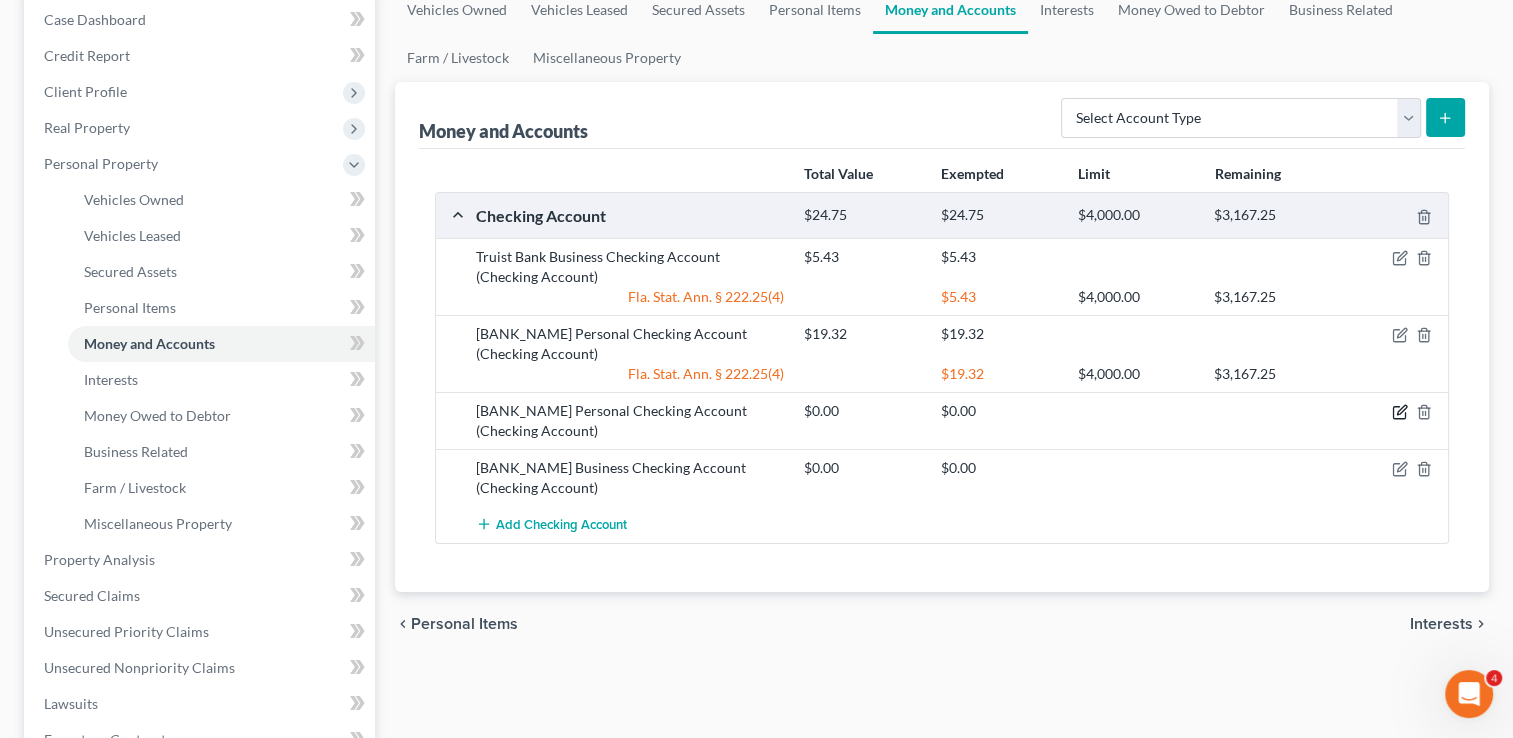 click at bounding box center (1401, 256) 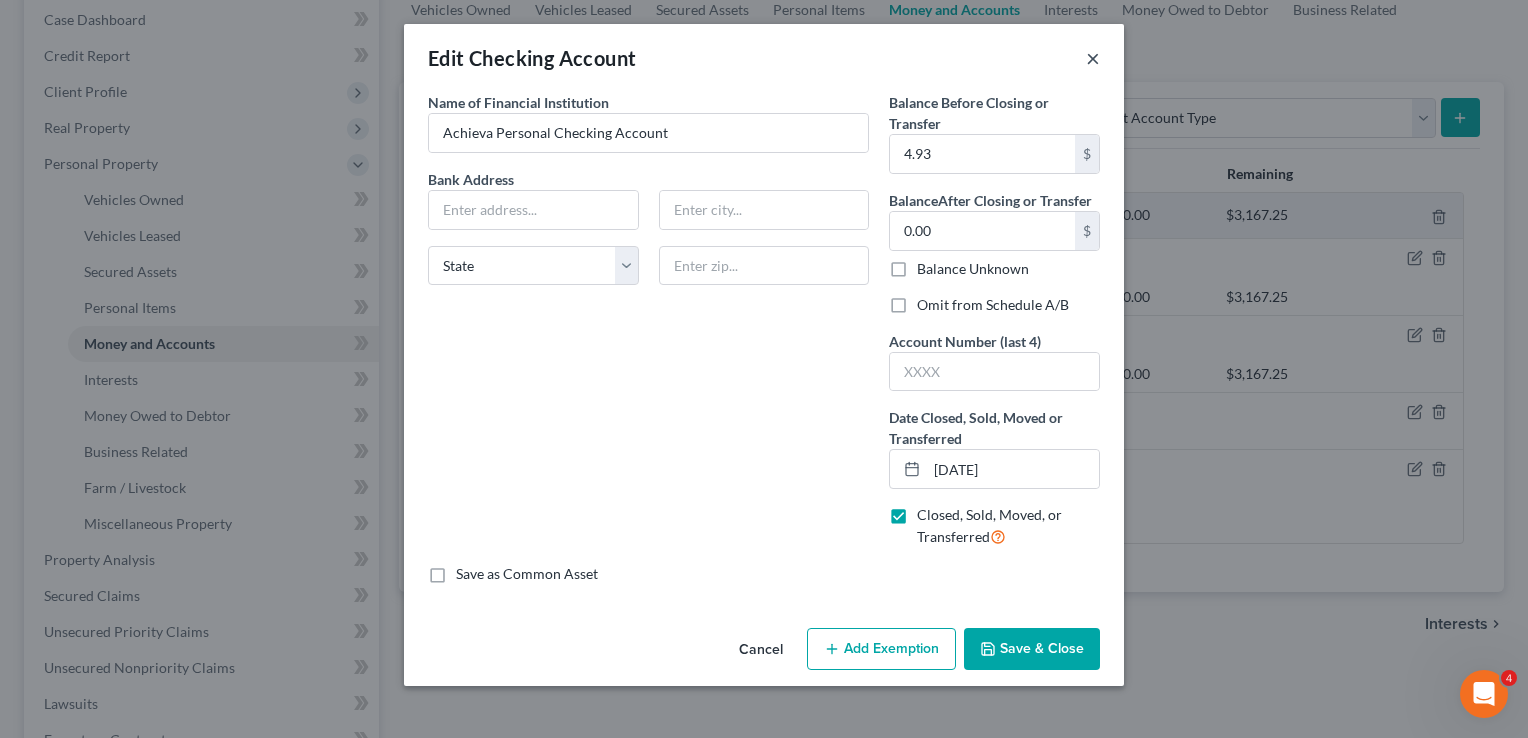 click on "×" at bounding box center (1093, 58) 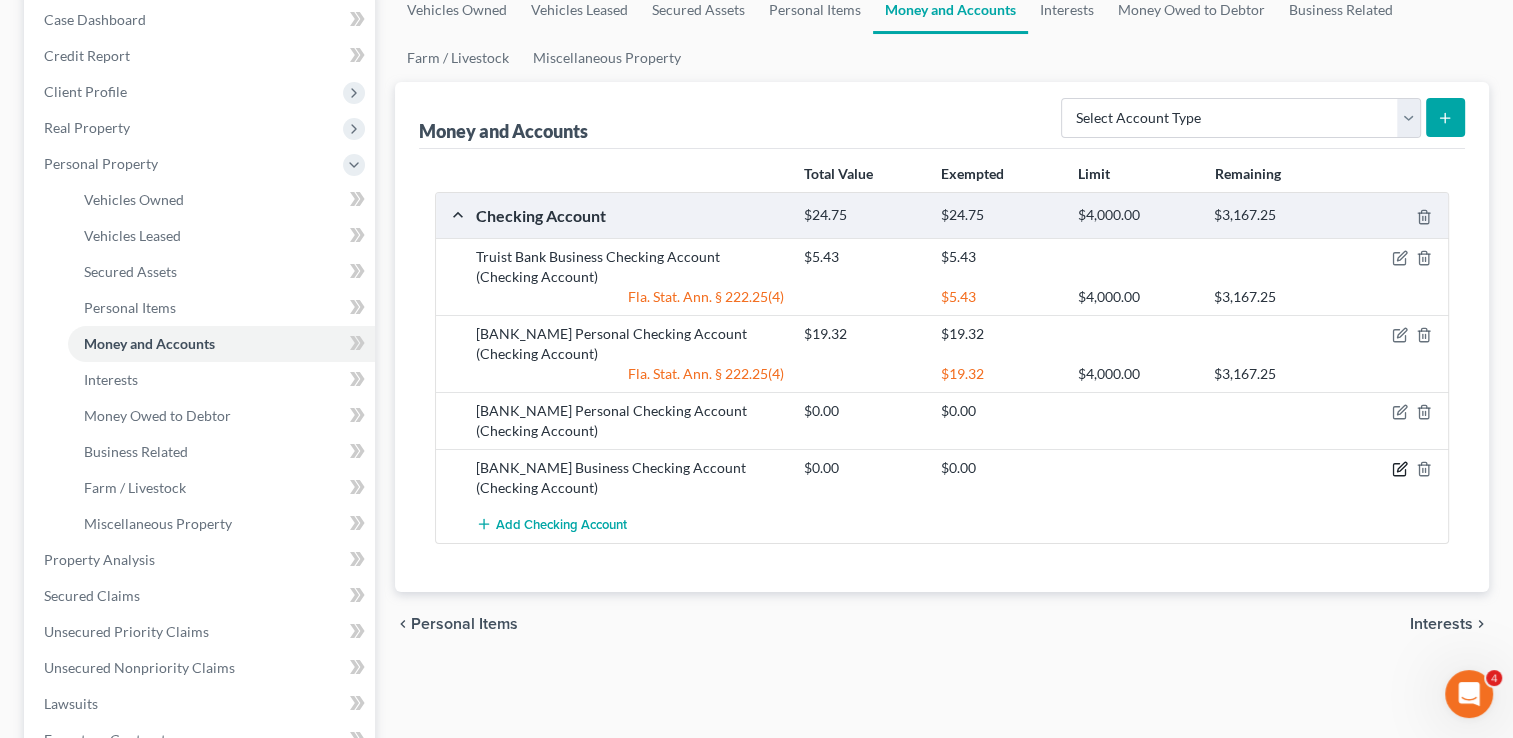 click at bounding box center (1400, 258) 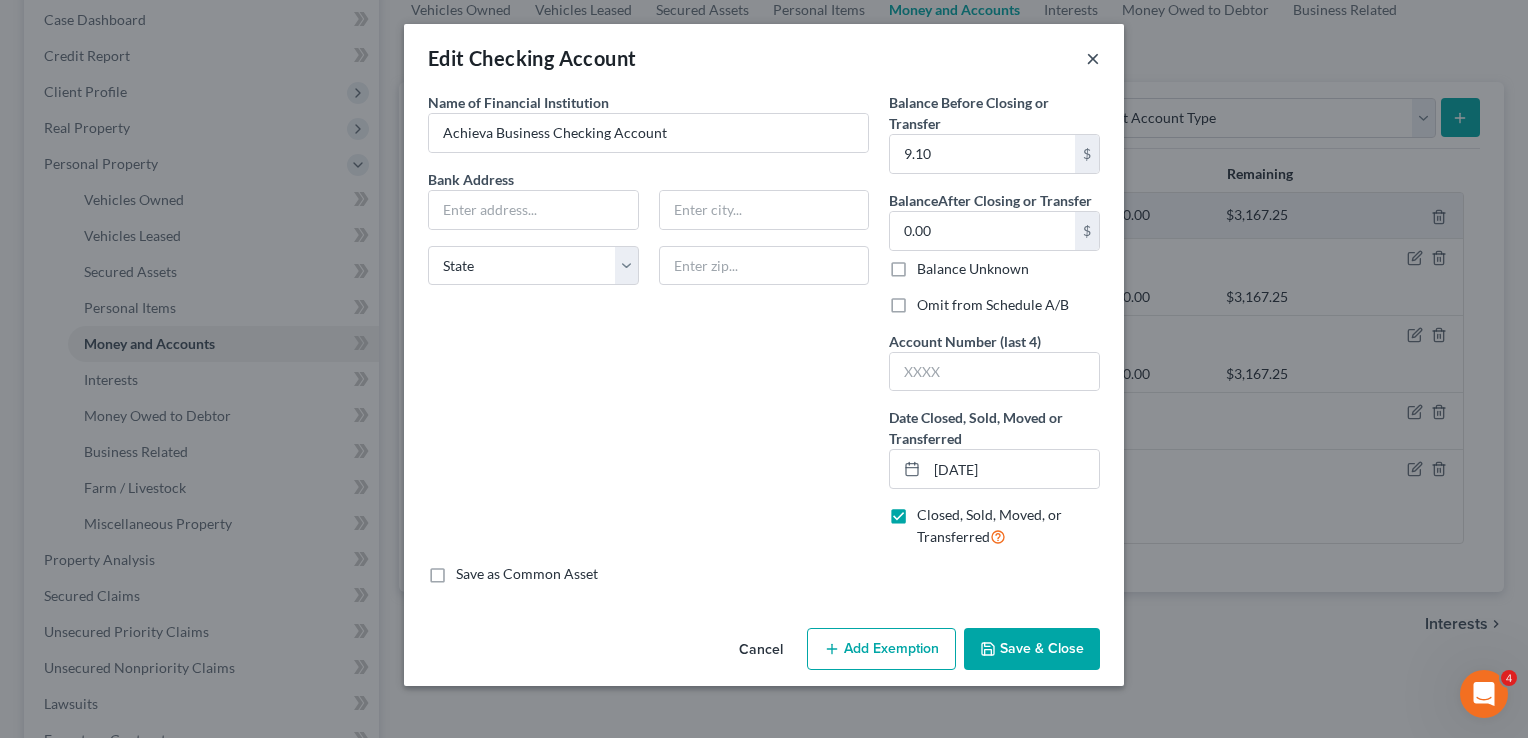 click on "×" at bounding box center (1093, 58) 